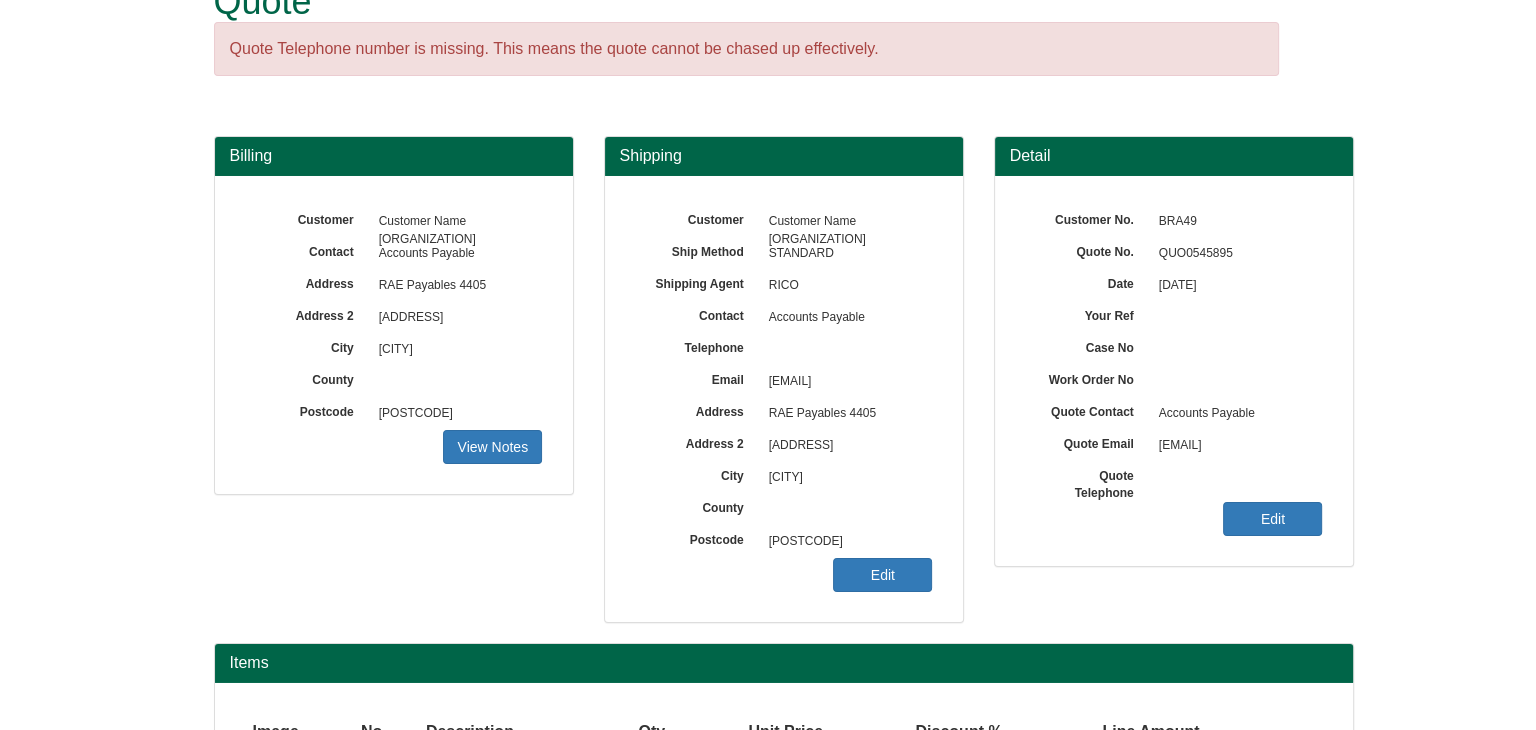 scroll, scrollTop: 241, scrollLeft: 0, axis: vertical 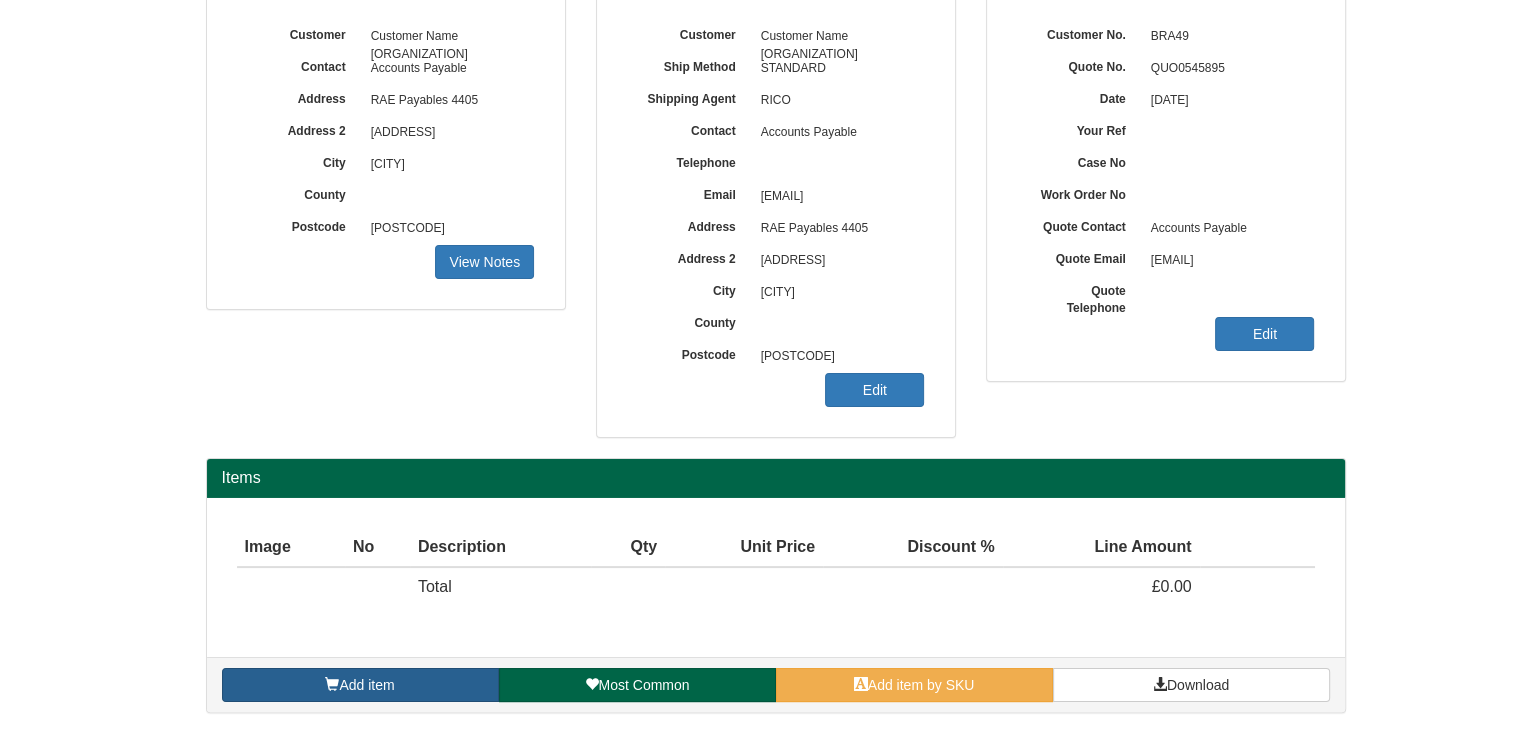 click on "Add item" at bounding box center [366, 685] 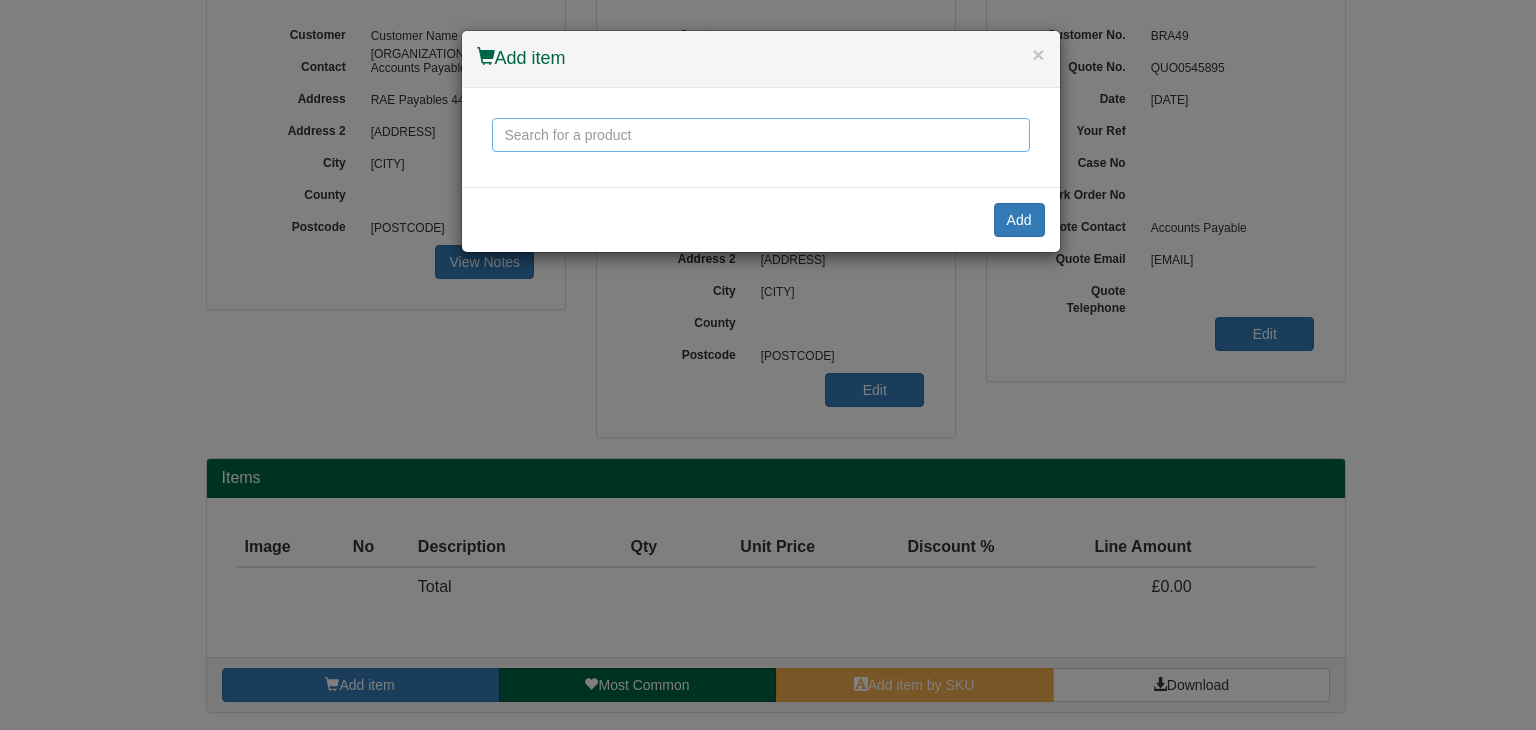 click at bounding box center [761, 135] 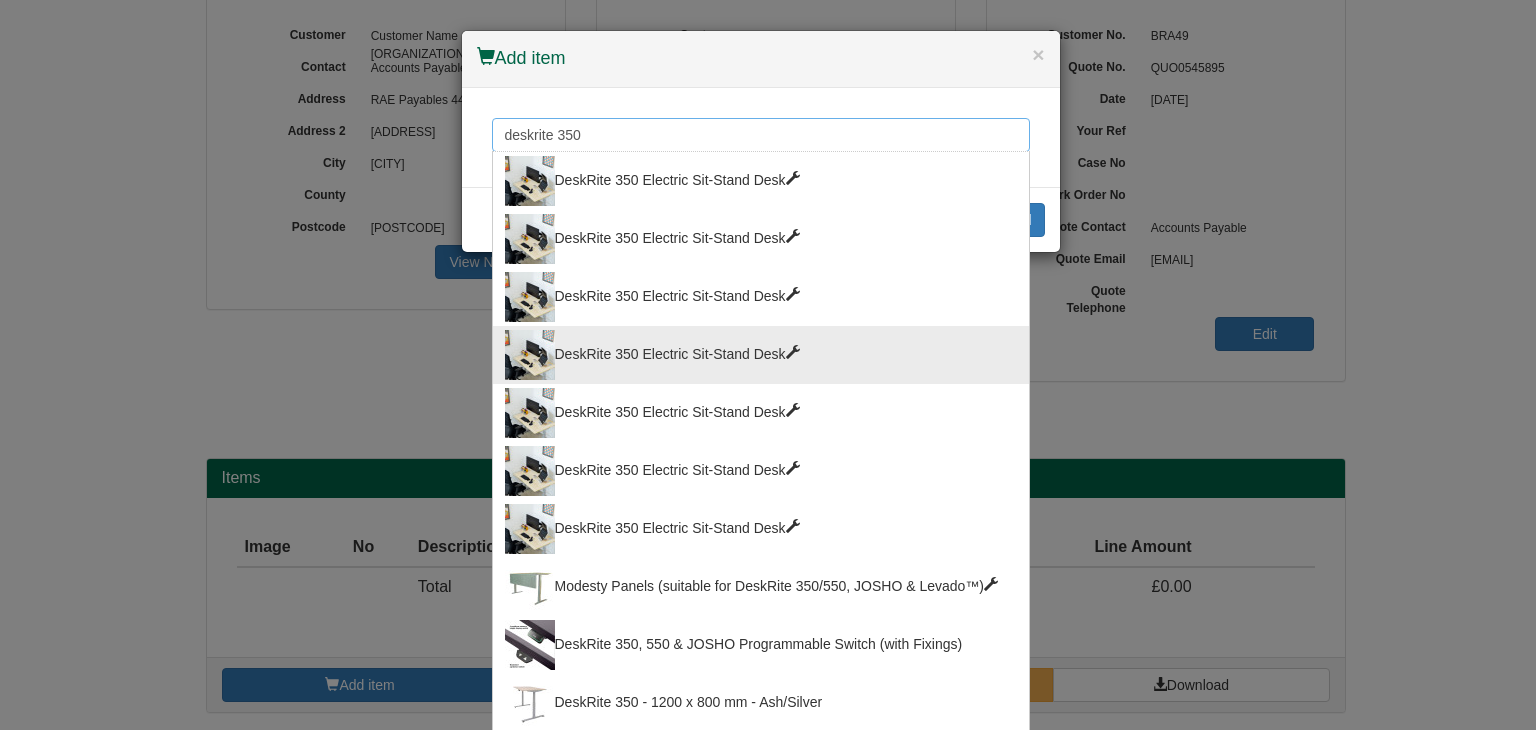 type on "deskrite 350" 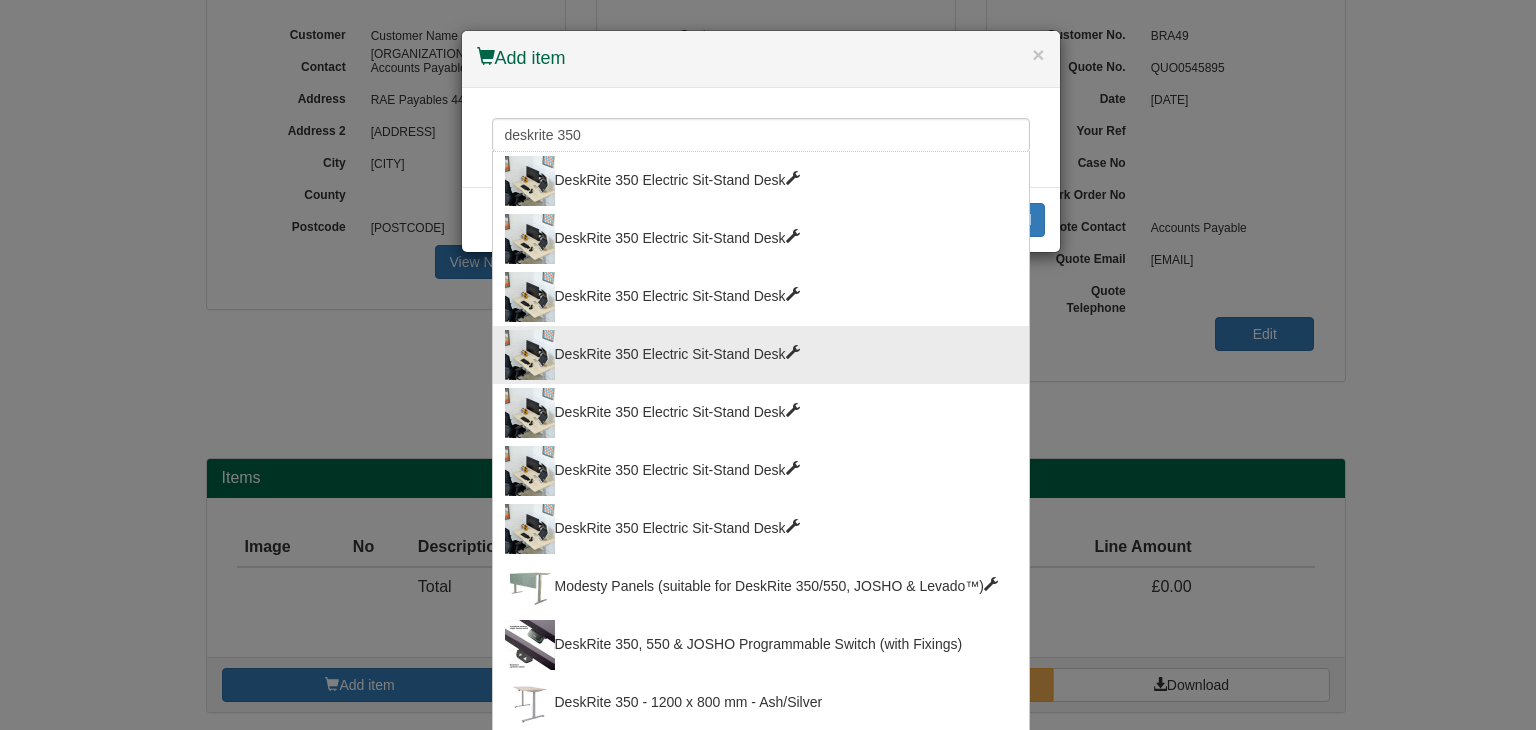 click on "DeskRite 350 Electric Sit-Stand Desk" at bounding box center (761, 355) 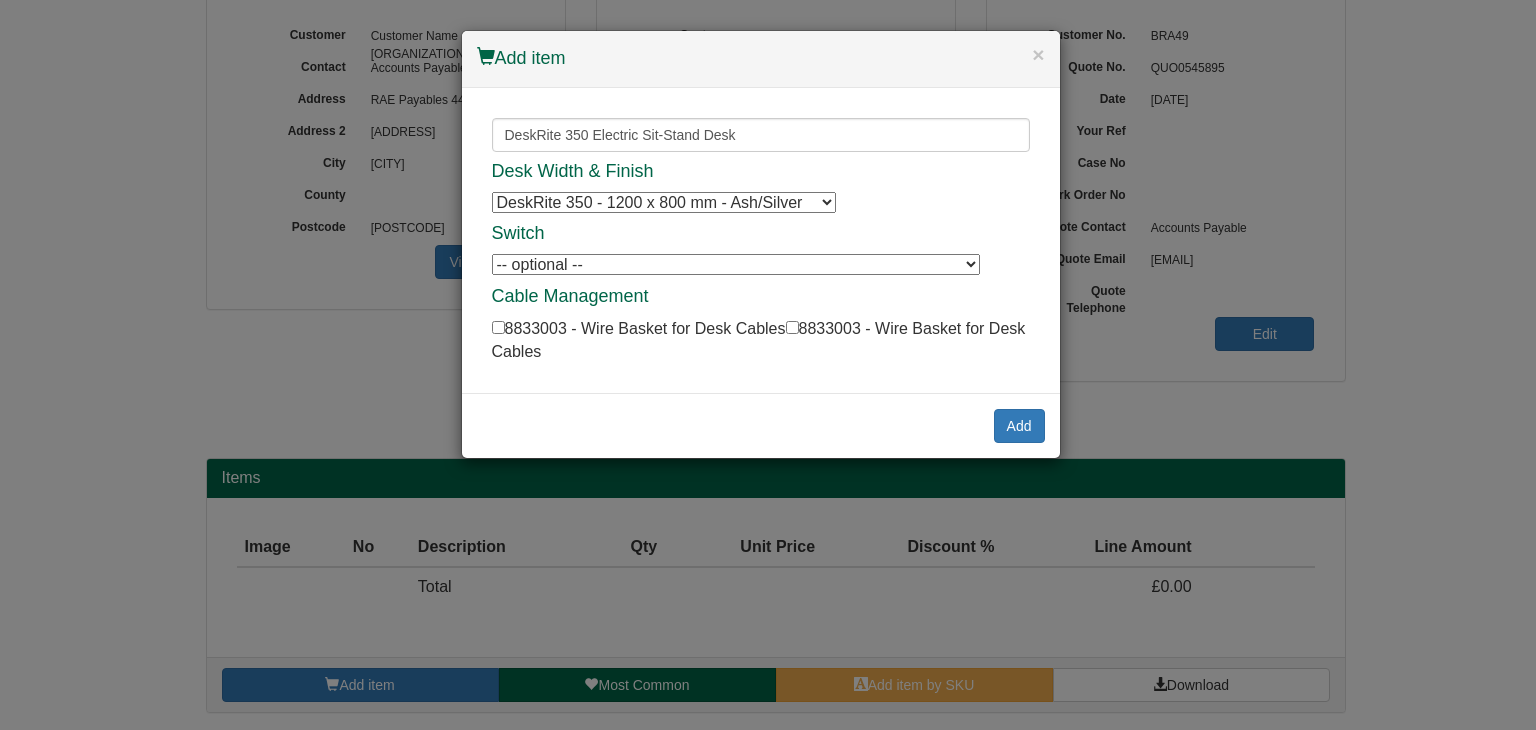 click on "DeskRite 350 - 1200 x 800 mm - Ash/Silver DeskRite 350 - 1200 x 800 mm - Ash/Silver DeskRite 350 - 1400 x 800 mm - Ash/Silver DeskRite 350 - 1400 x 800 mm - Ash/Silver DeskRite 350 - 1600 x 800 mm - Ash/Silver DeskRite 350 - 1600 x 800 mm - Ash/Silver DeskRite 350 - 1800 x 800 mm - Ash/Silver DeskRite 350 - 1800 x 800 mm - Ash/Silver DeskRite 350 - 1200 x 800 mm - Ash/White DeskRite 350 - 1200 x 800 mm - Ash/White DeskRite 350 - 1400 x 800 mm - Ash/White DeskRite 350 - 1400 x 800 mm - Ash/White DeskRite 350 - 1600 x 800 mm - Ash/White DeskRite 350 - 1600 x 800 mm - Ash/White DeskRite 350 - 1800 x 800 mm - Ash/White DeskRite 350 - 1800 x 800 mm - Ash/White DeskRite 350 - 1200 x 800 mm - White/Silver DeskRite 350 - 1200 x 800 mm - White/Silver DeskRite 350 - 1400 x 800 mm - White/Silver DeskRite 350 - 1400 x 800 mm - White/Silver DeskRite 350 - 1600 x 800 mm - White/Silver DeskRite 350 - 1600 x 800 mm - White/Silver DeskRite 350 - 1800 x 800 mm - White/Silver DeskRite 350 - 1800 x 800 mm - White/Silver" at bounding box center (664, 202) 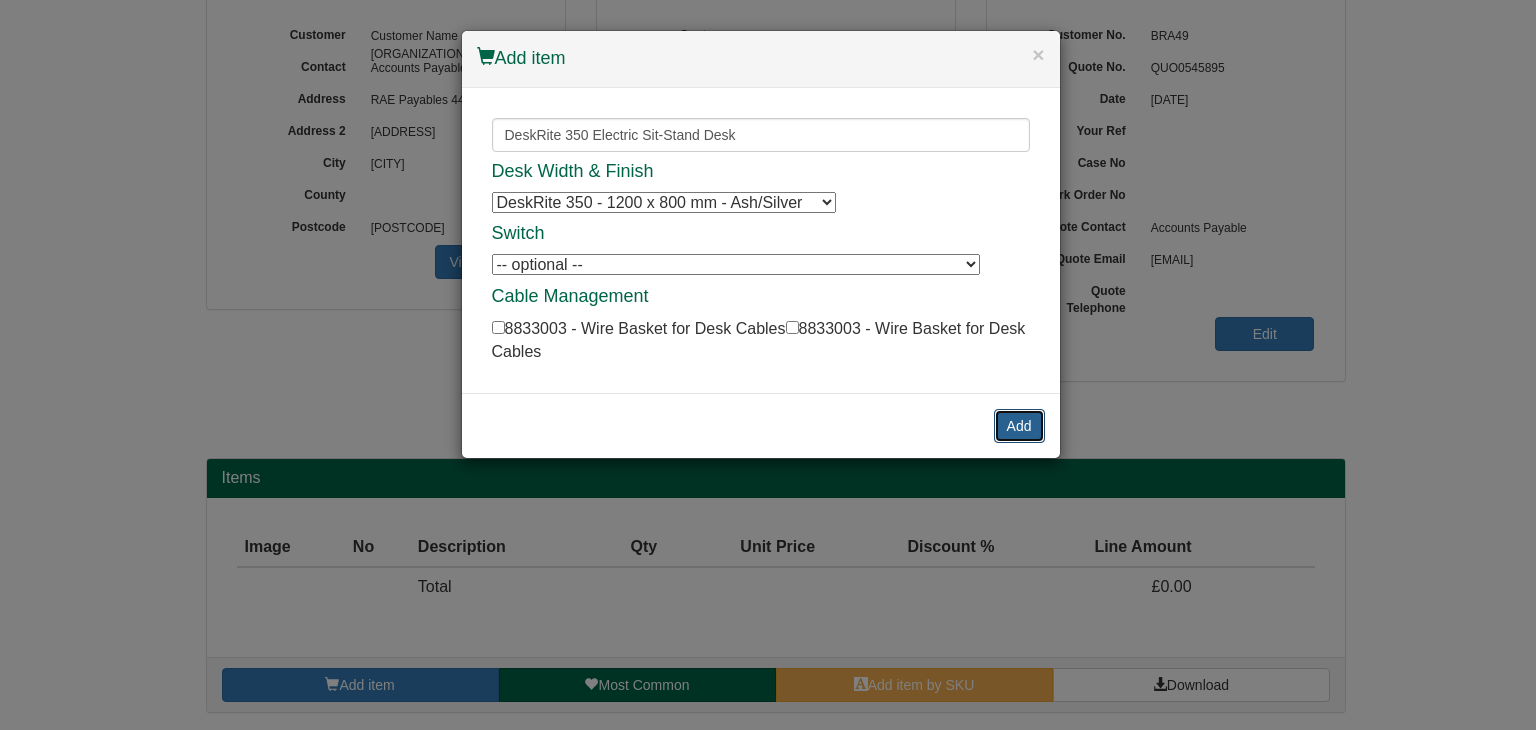 click on "Add" at bounding box center [1019, 426] 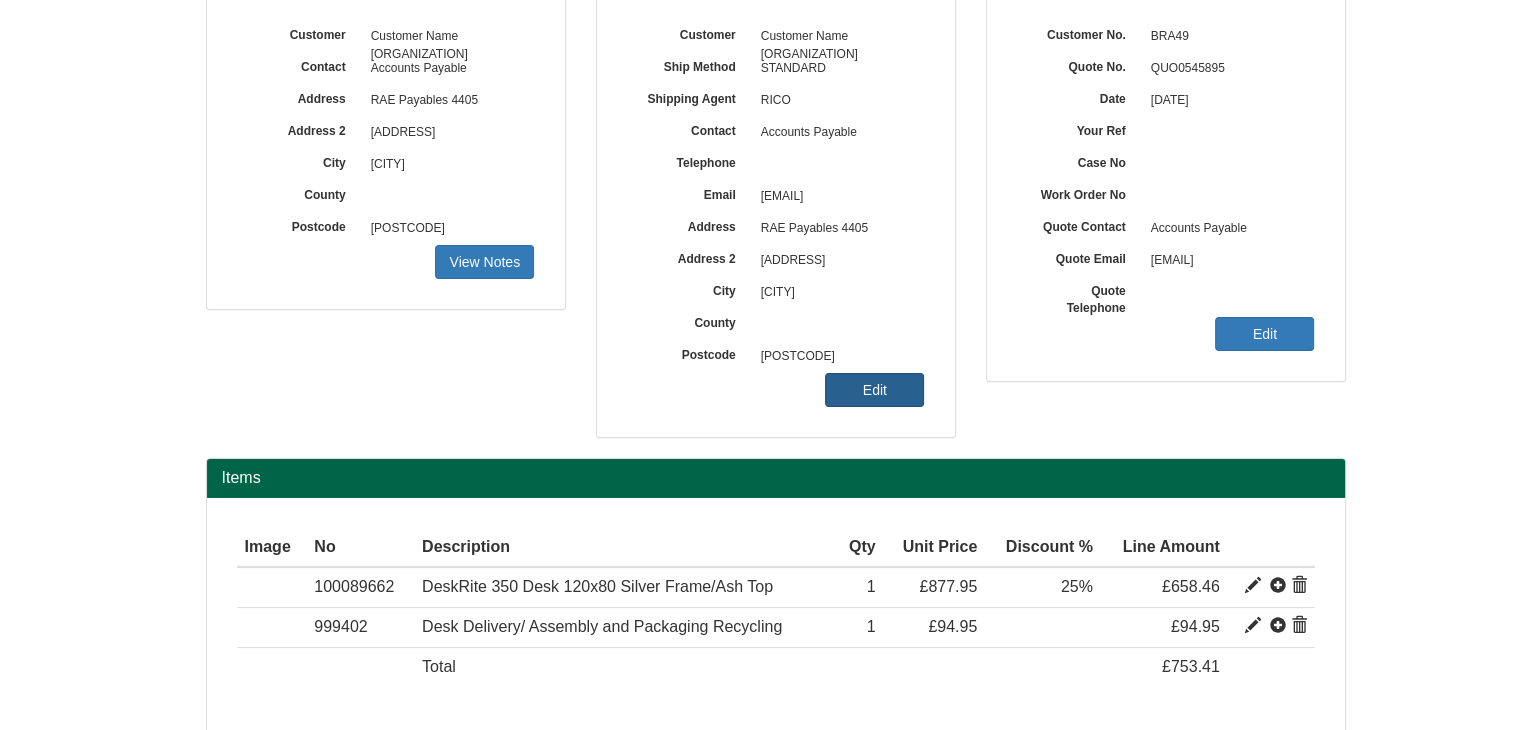 click on "Edit" at bounding box center (484, 262) 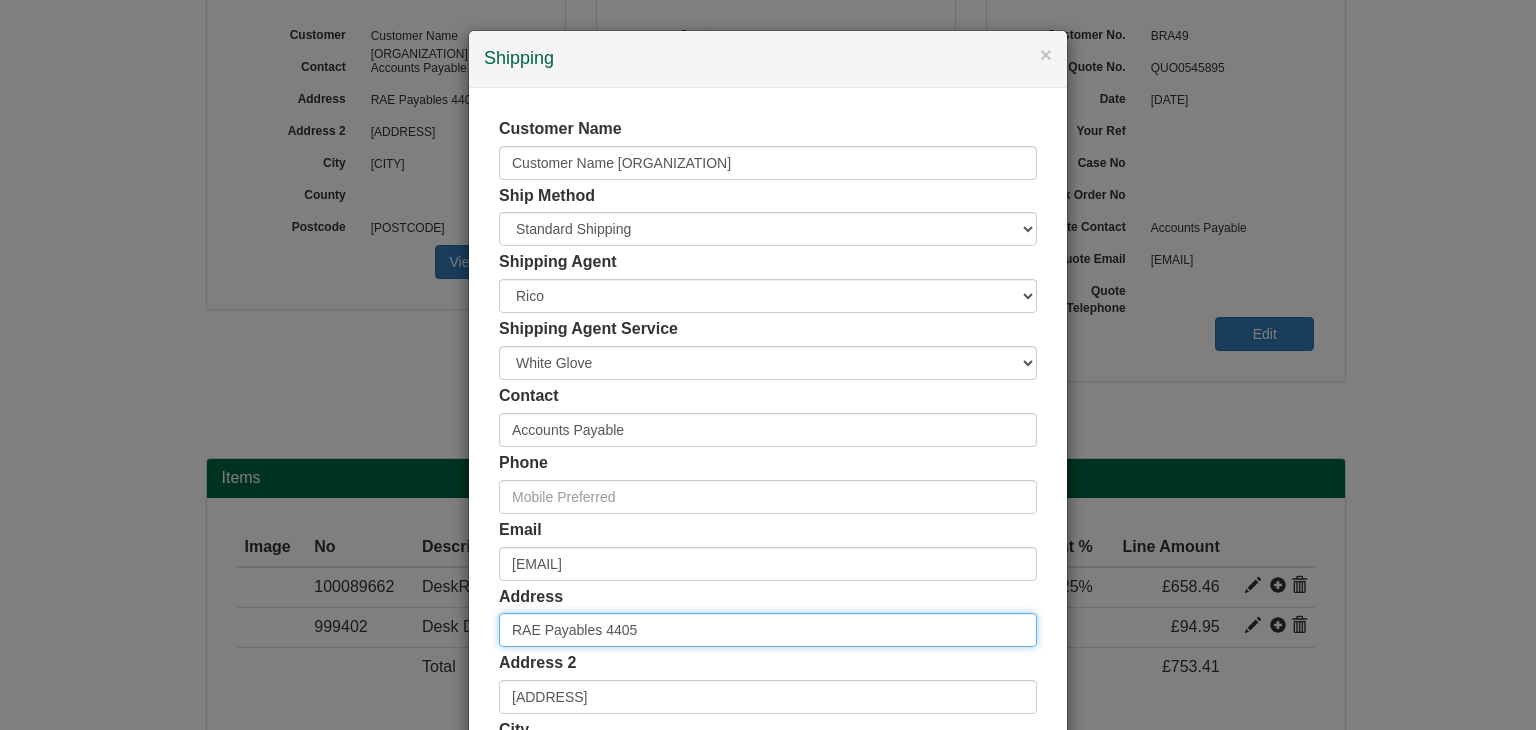 drag, startPoint x: 681, startPoint y: 629, endPoint x: 476, endPoint y: 630, distance: 205.00244 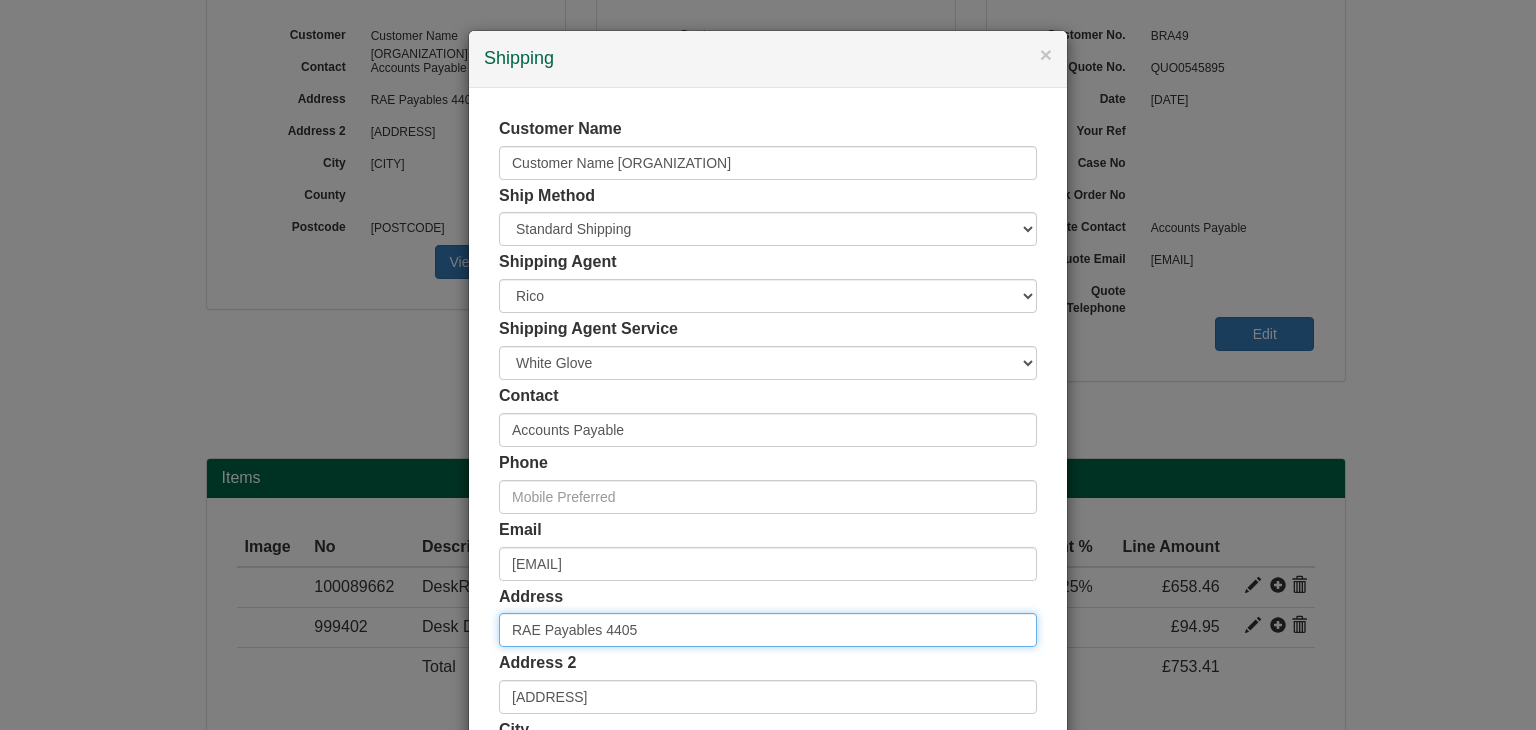 paste on "Cancer Services | Daisy Bank" 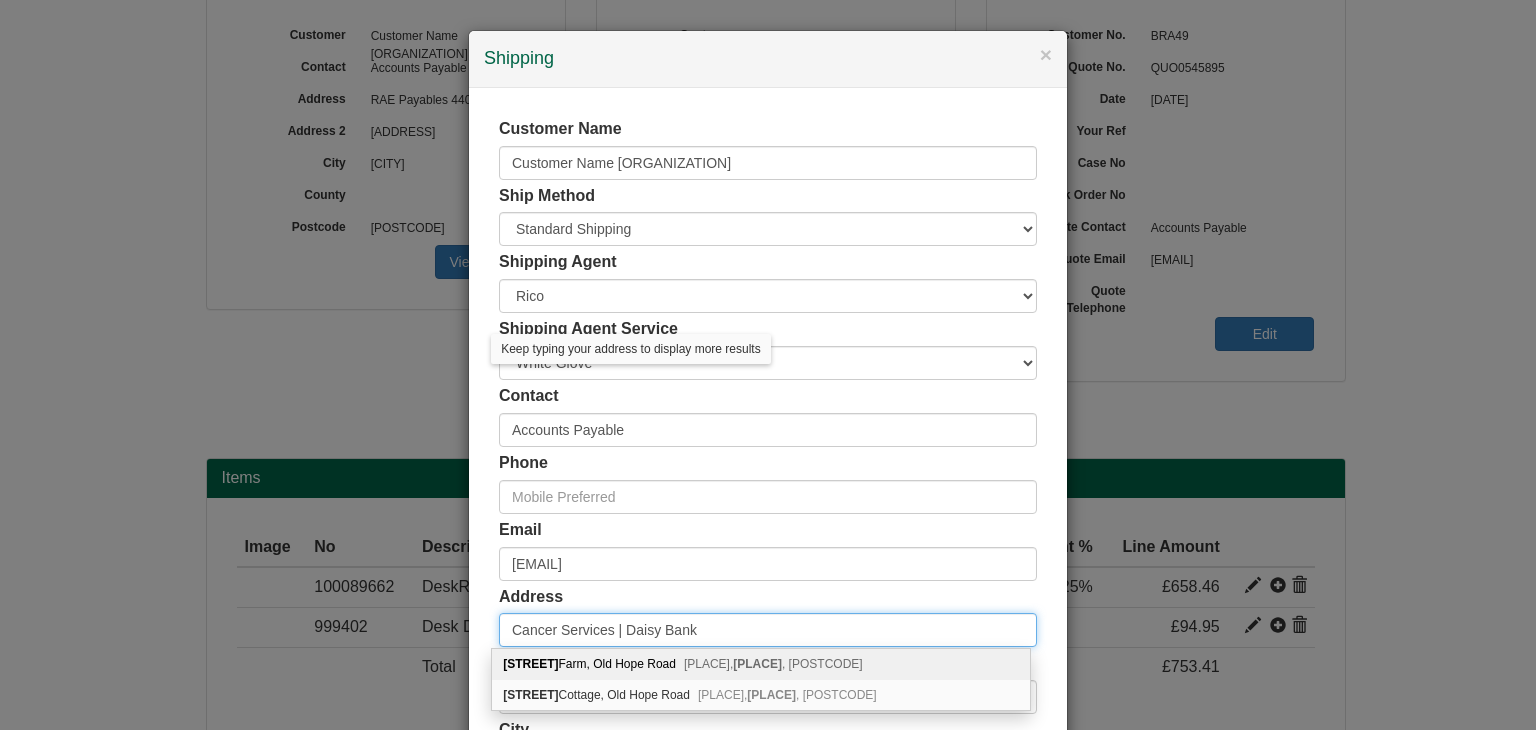type on "Cancer Services | Daisy Bank" 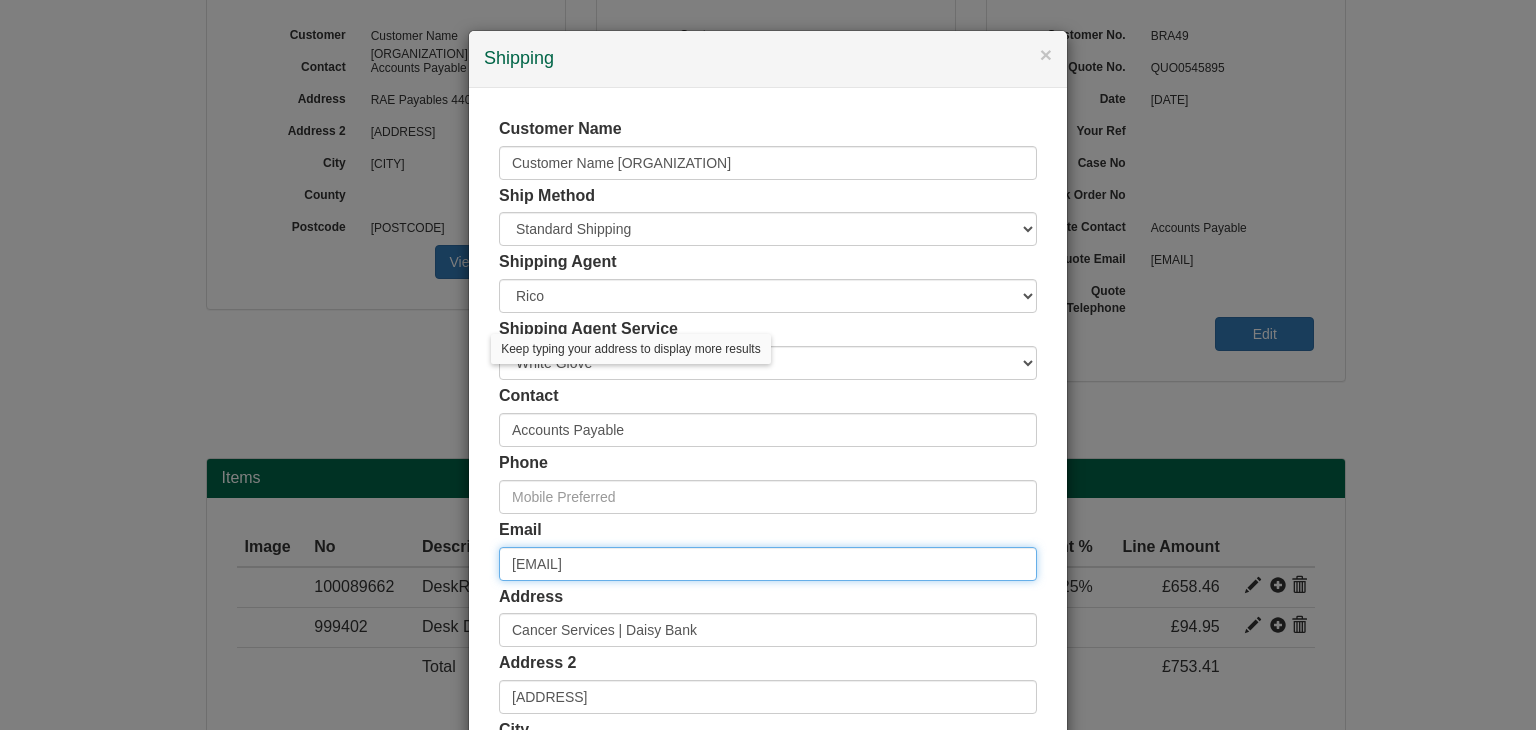 click on "[EMAIL]" at bounding box center (768, 564) 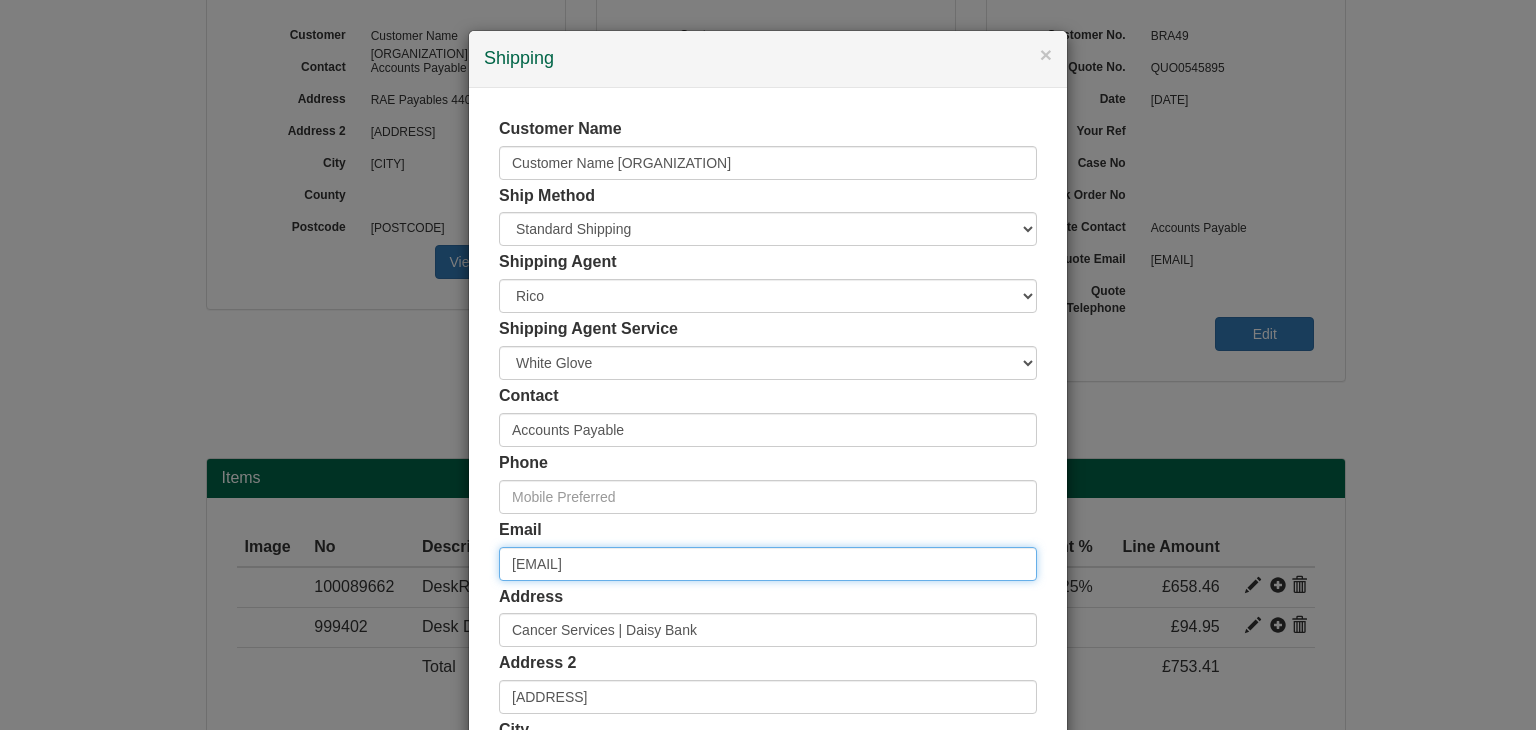 scroll, scrollTop: 200, scrollLeft: 0, axis: vertical 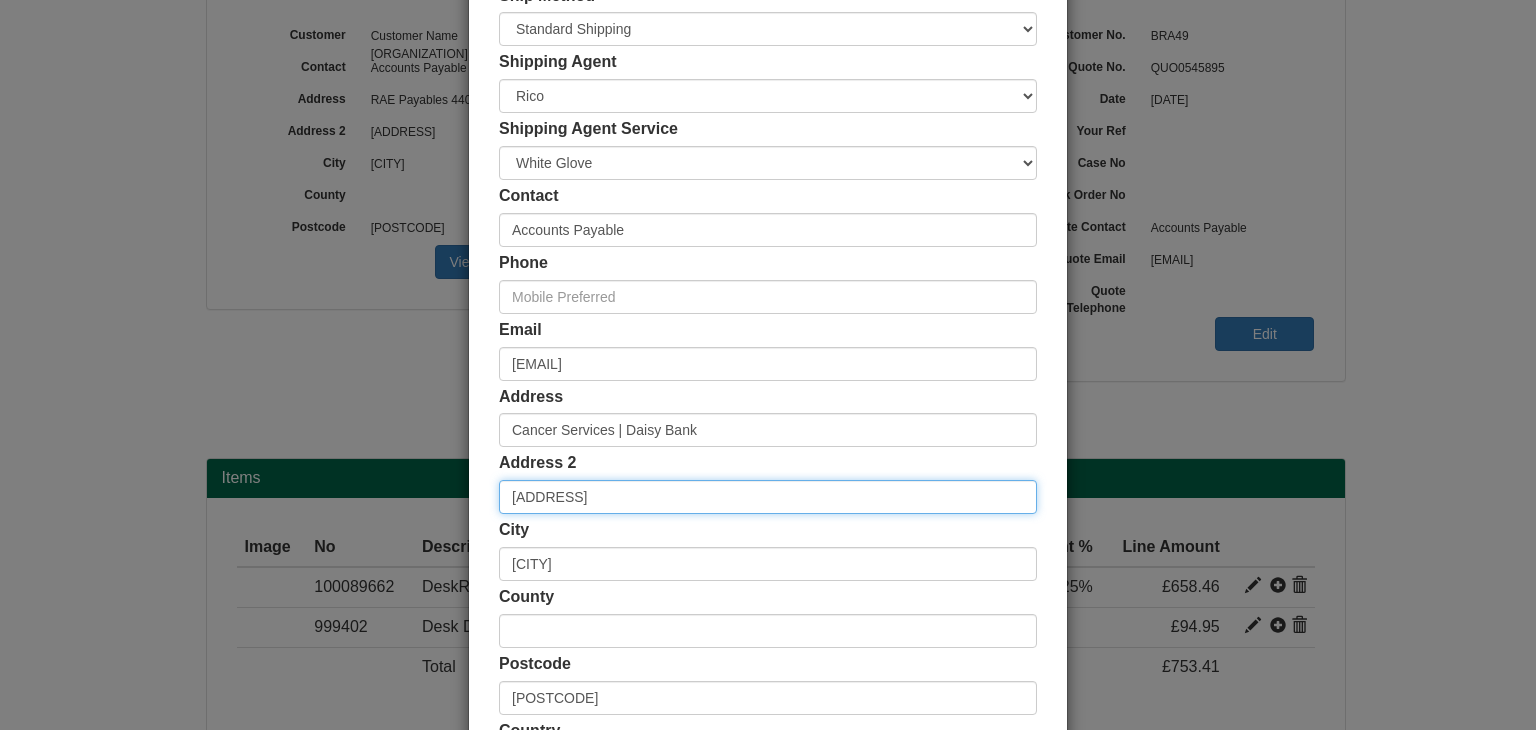 drag, startPoint x: 636, startPoint y: 501, endPoint x: 470, endPoint y: 505, distance: 166.04819 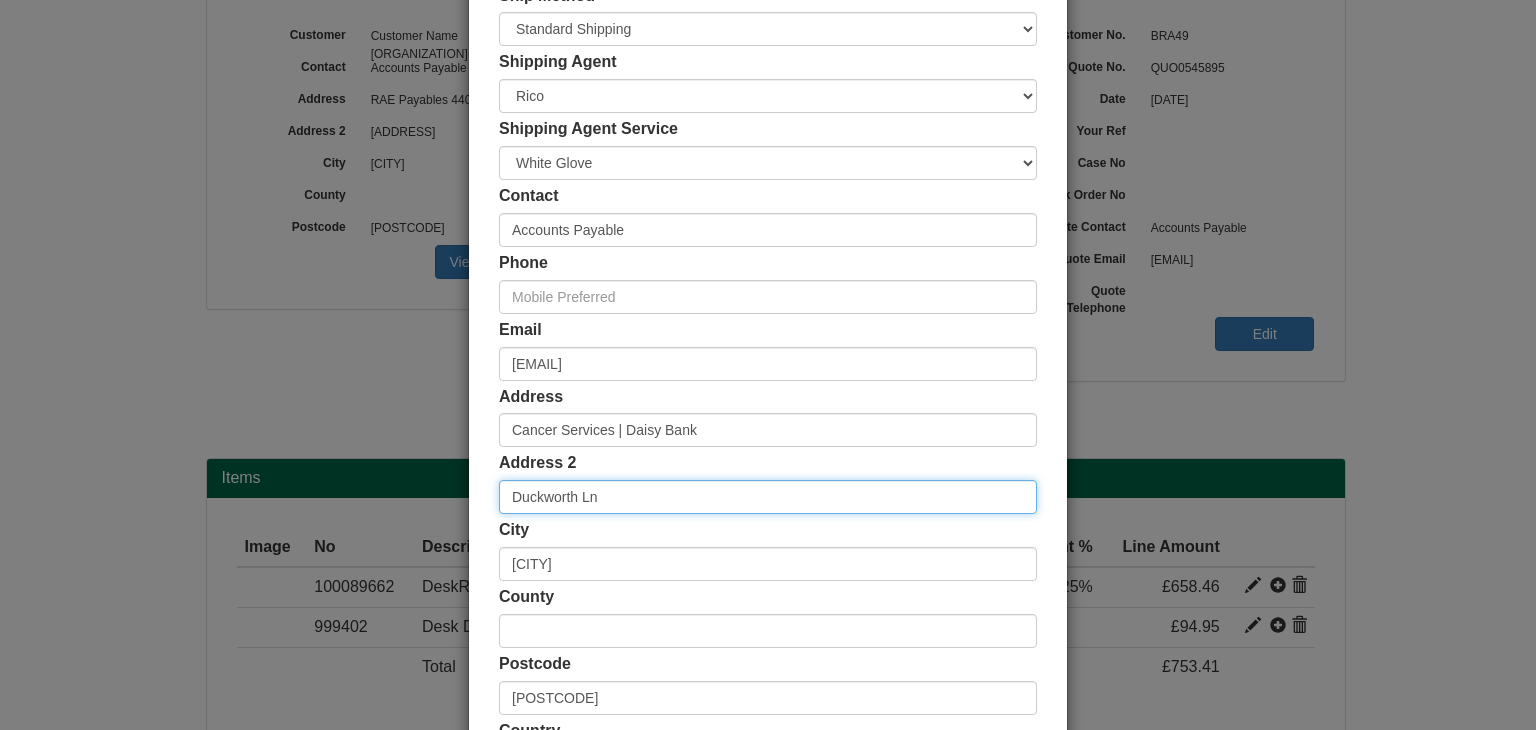 type on "Duckworth Ln" 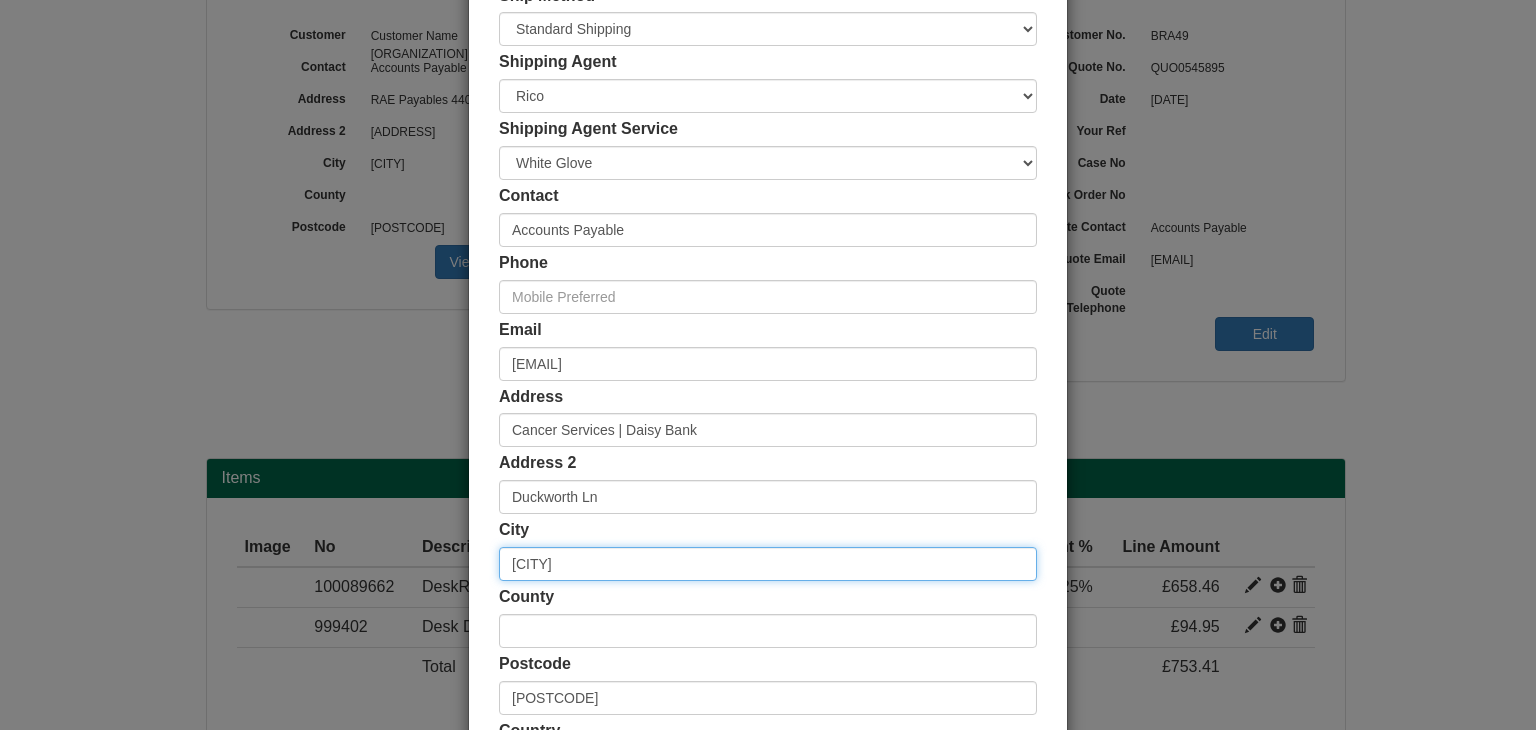 click on "Customer Name [ORGANIZATION]
Ship Method
Free of Charge
£5 Flat Rate
£7.50 Flat Rate
£10 Flat Rate
BESPOKE2
BESPOKE3
BESPOKE4
BESPOKE5
BESPOKE6
BESPOKE7
BESPOKE8
BESPOKE9
Standard Shipping
£5 on web, Standard terms offline
Shipping Agent
Rico
Shipping Agent Service
Carrier
White Glove
Contact Accounts Payable
Phone
Email" at bounding box center (768, 350) 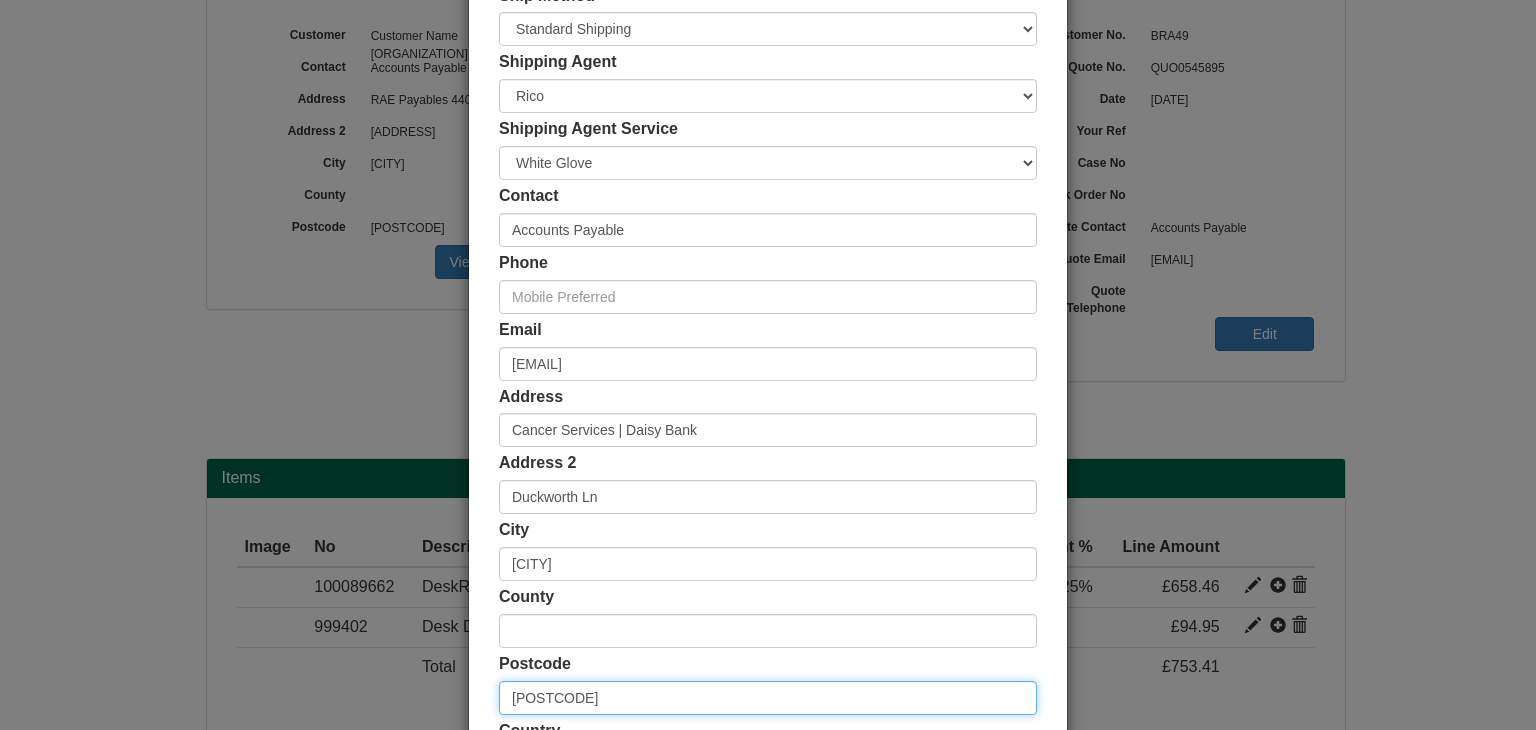 click on "[POSTCODE]" at bounding box center (768, 698) 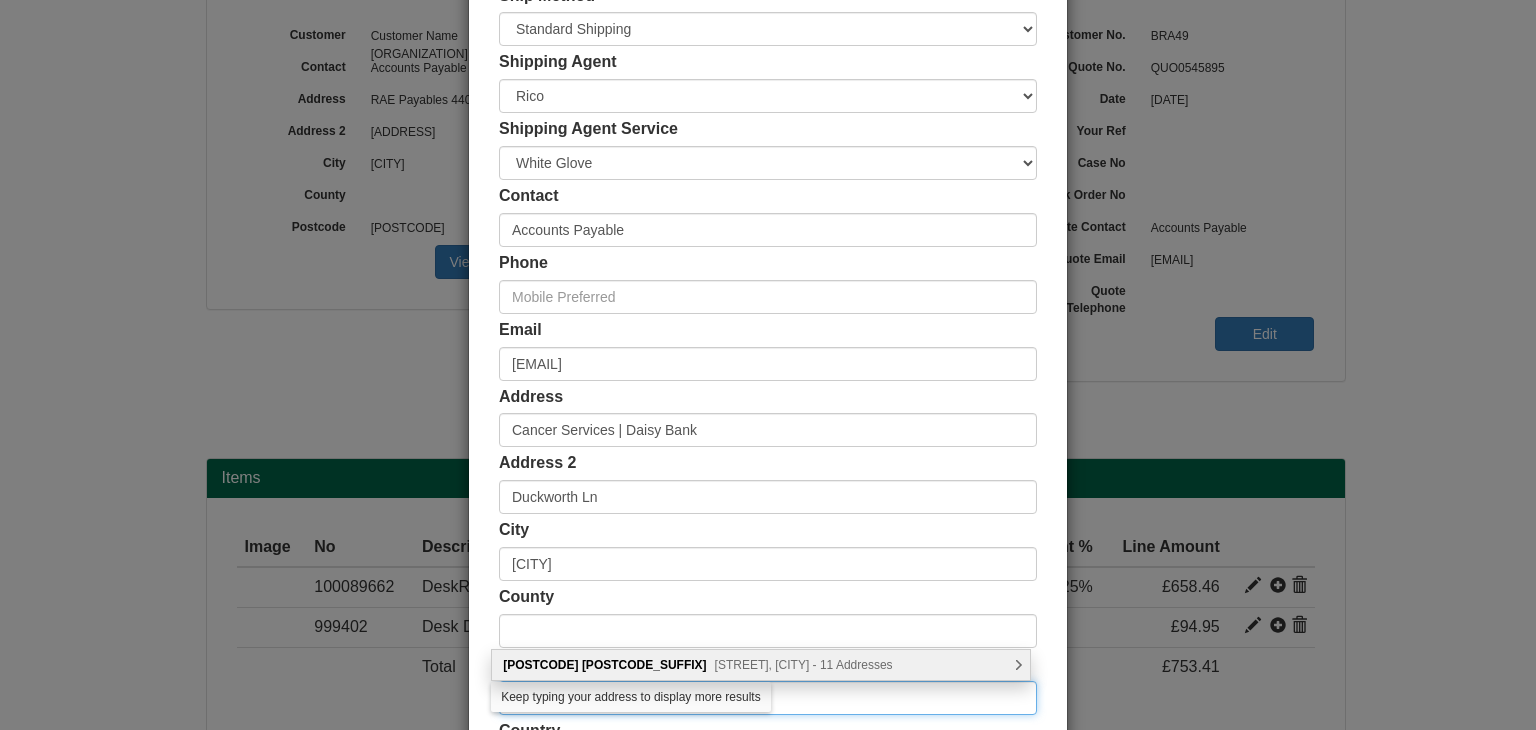 type on "[POSTCODE]" 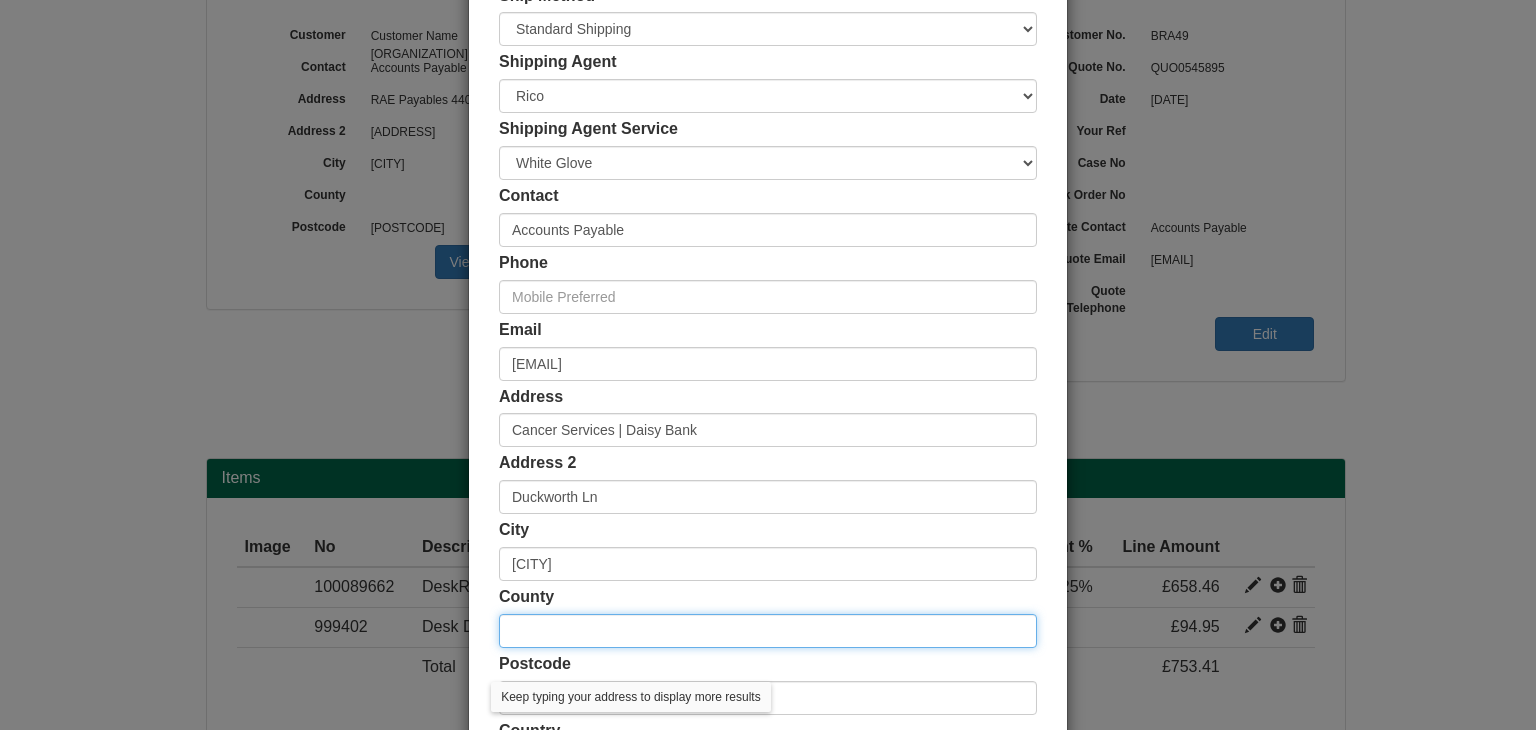 click at bounding box center [768, 631] 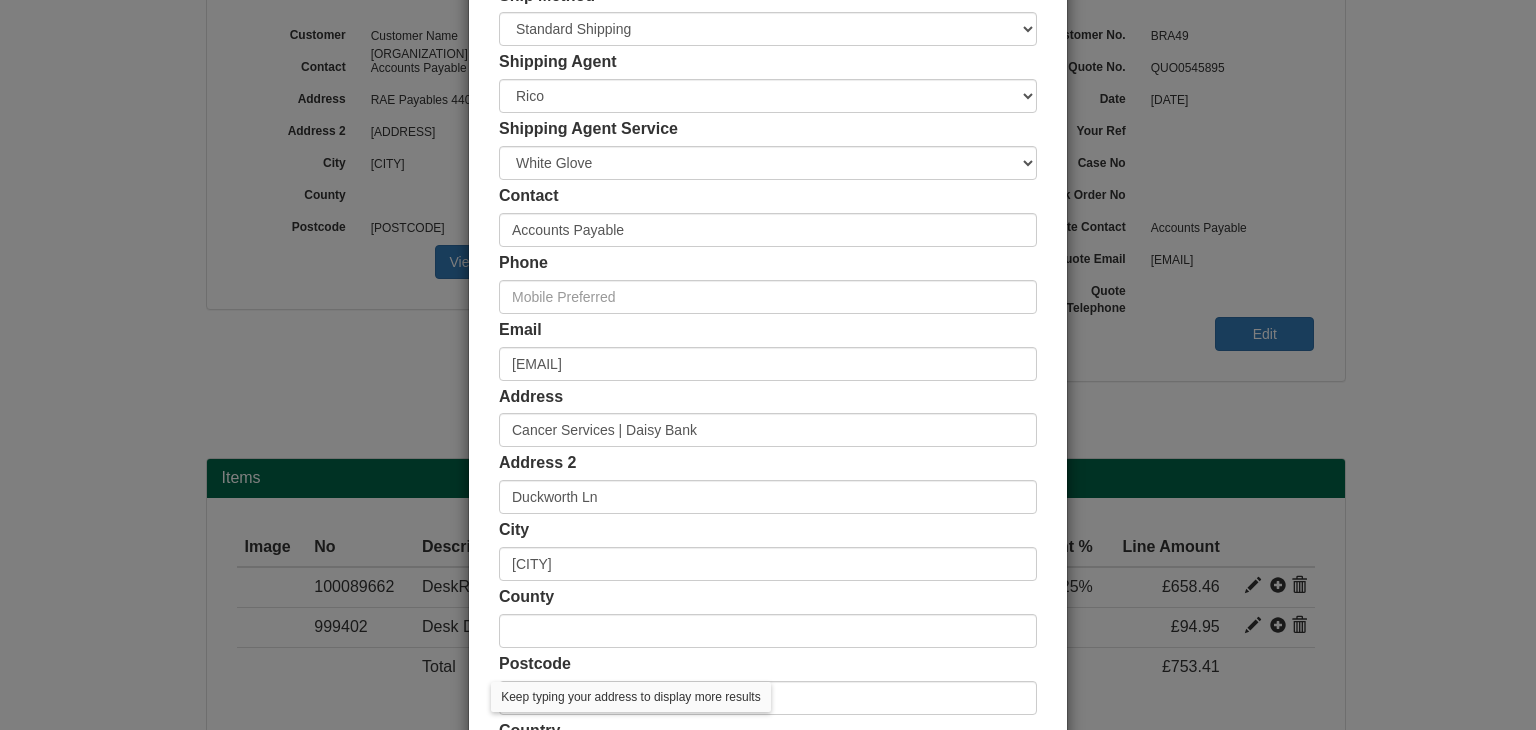 click on "County" at bounding box center [768, 617] 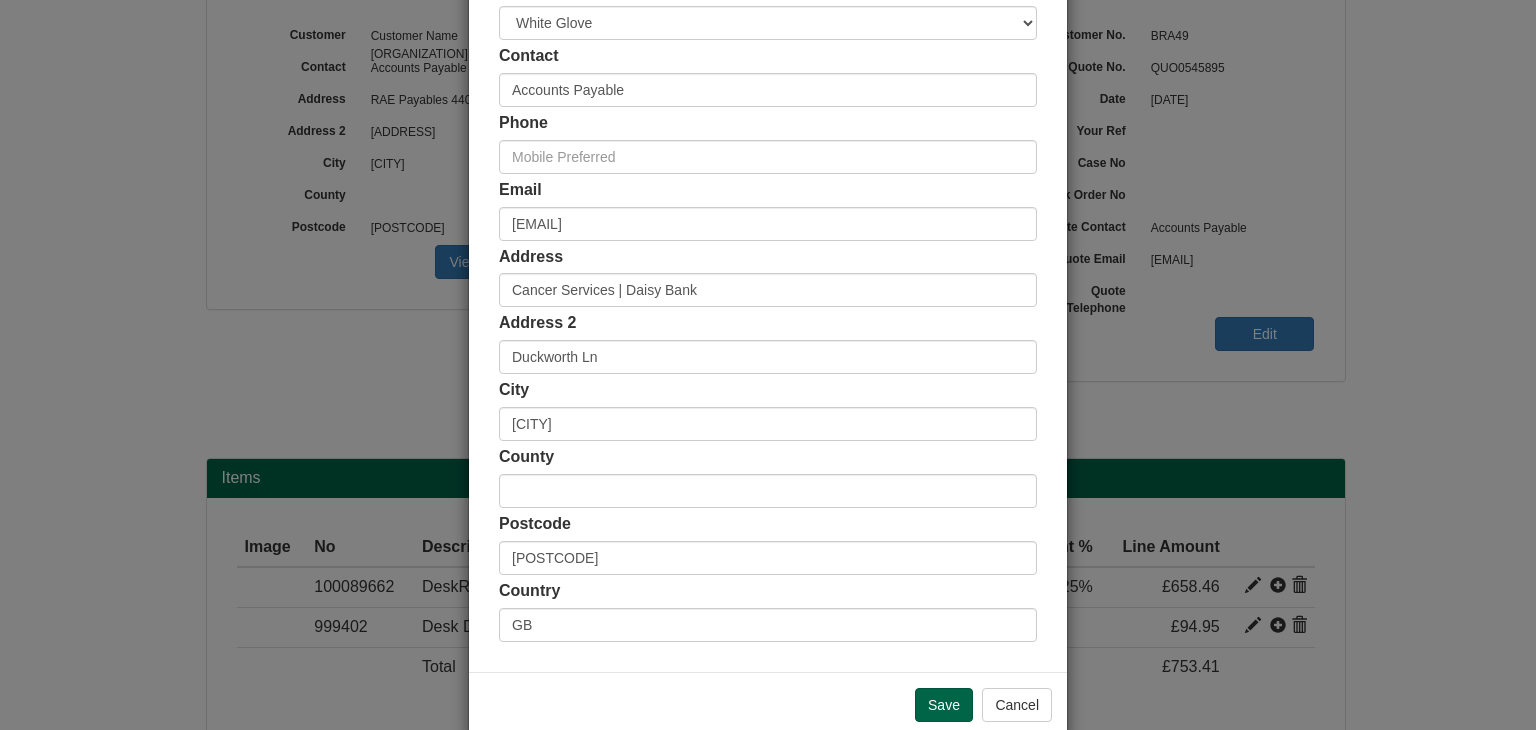 scroll, scrollTop: 376, scrollLeft: 0, axis: vertical 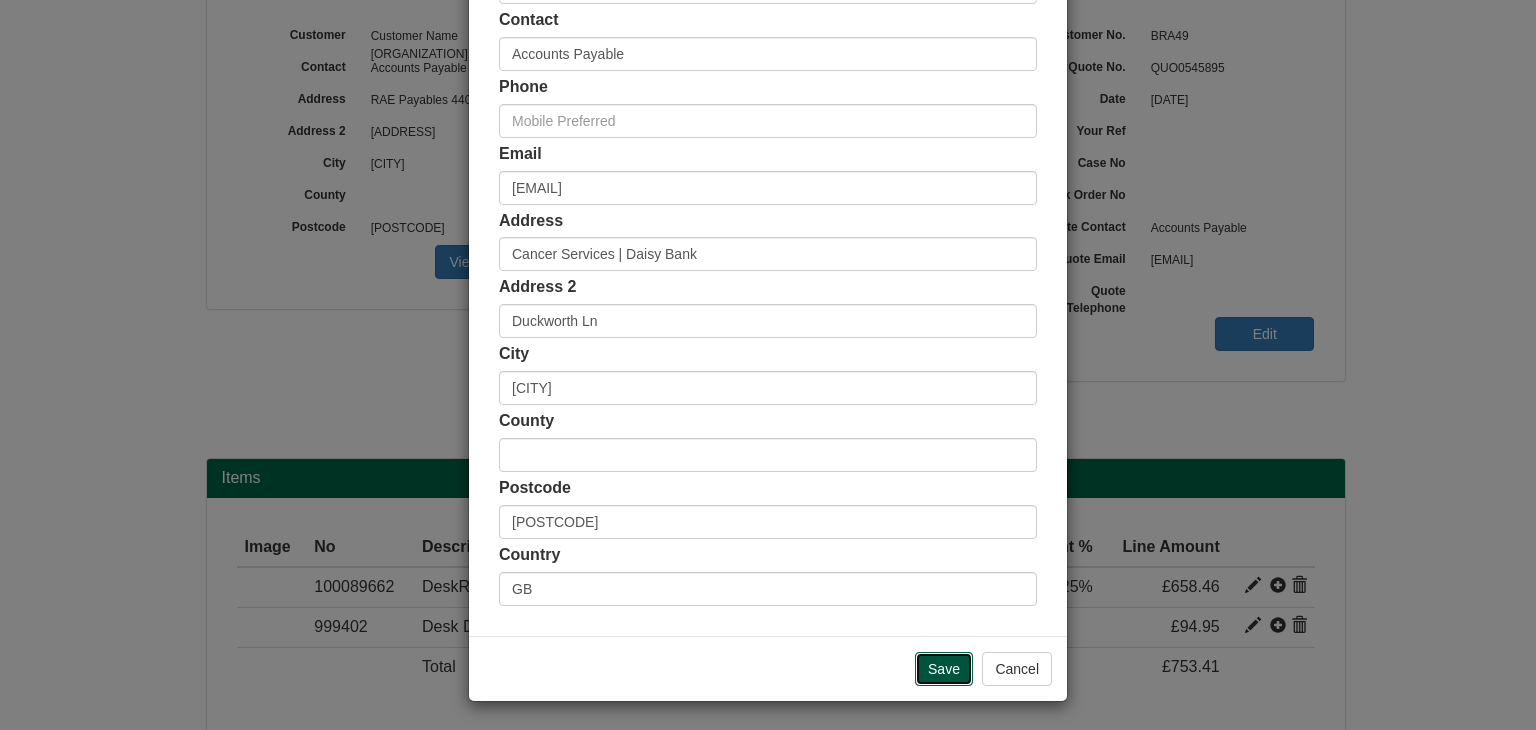 click on "Save" at bounding box center [944, 669] 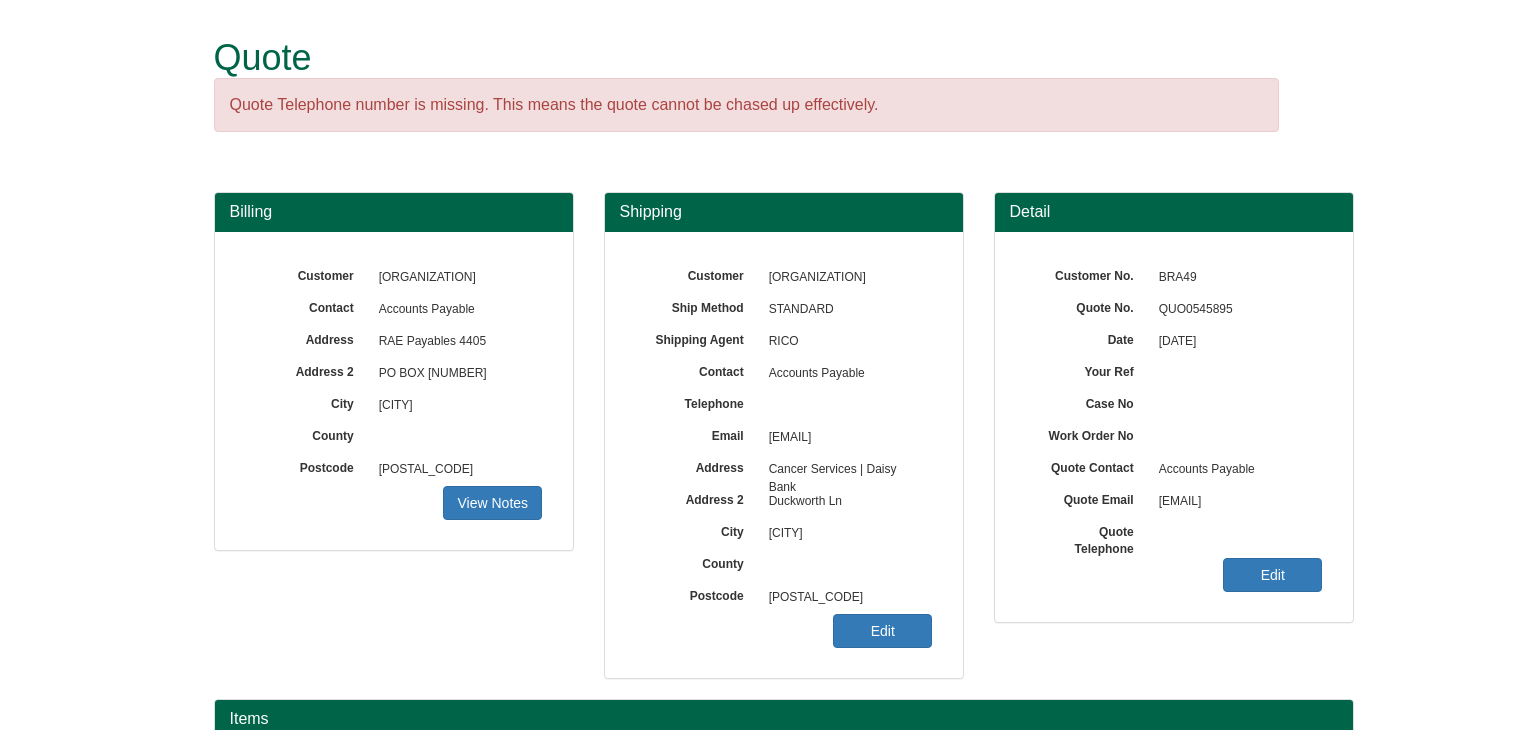 scroll, scrollTop: 0, scrollLeft: 0, axis: both 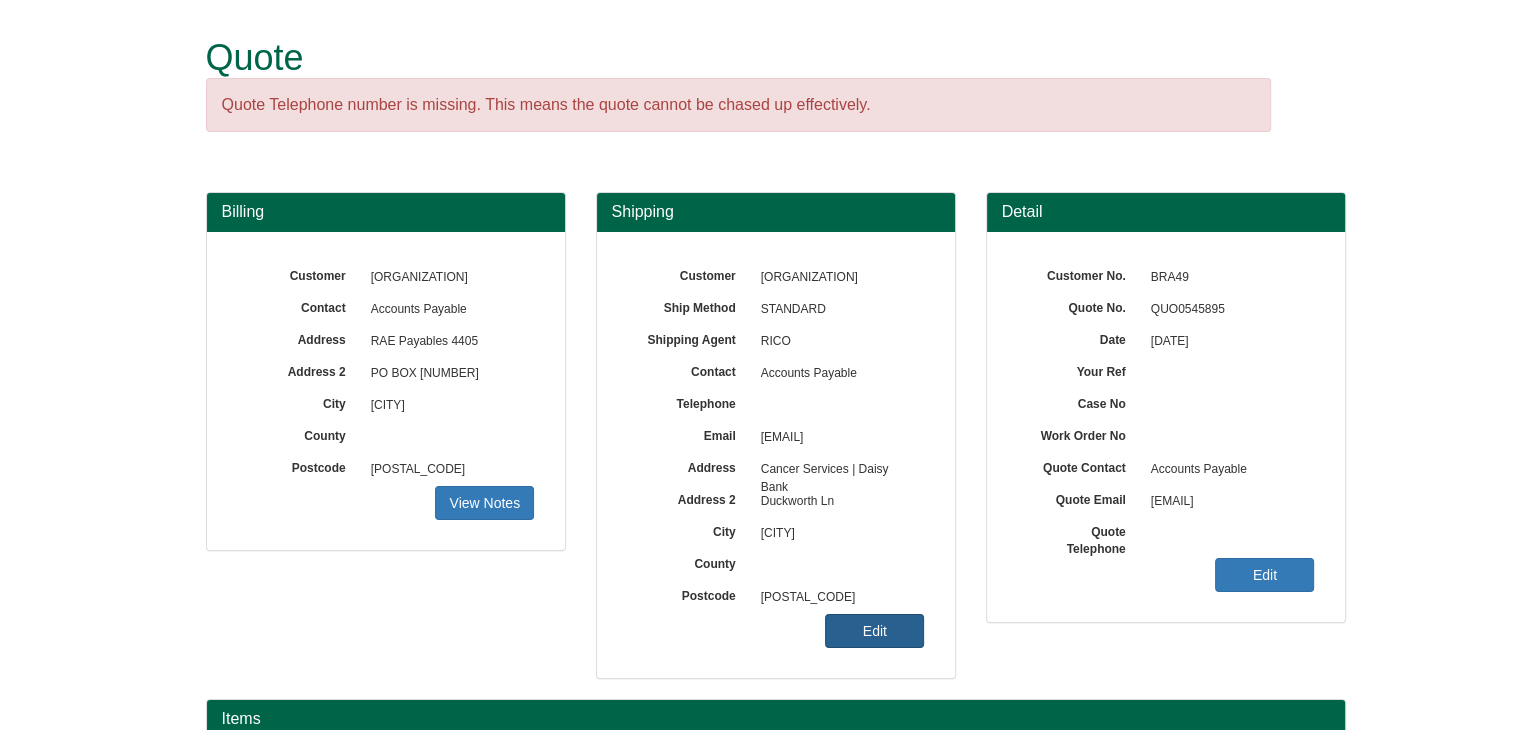 click on "Edit" at bounding box center [484, 503] 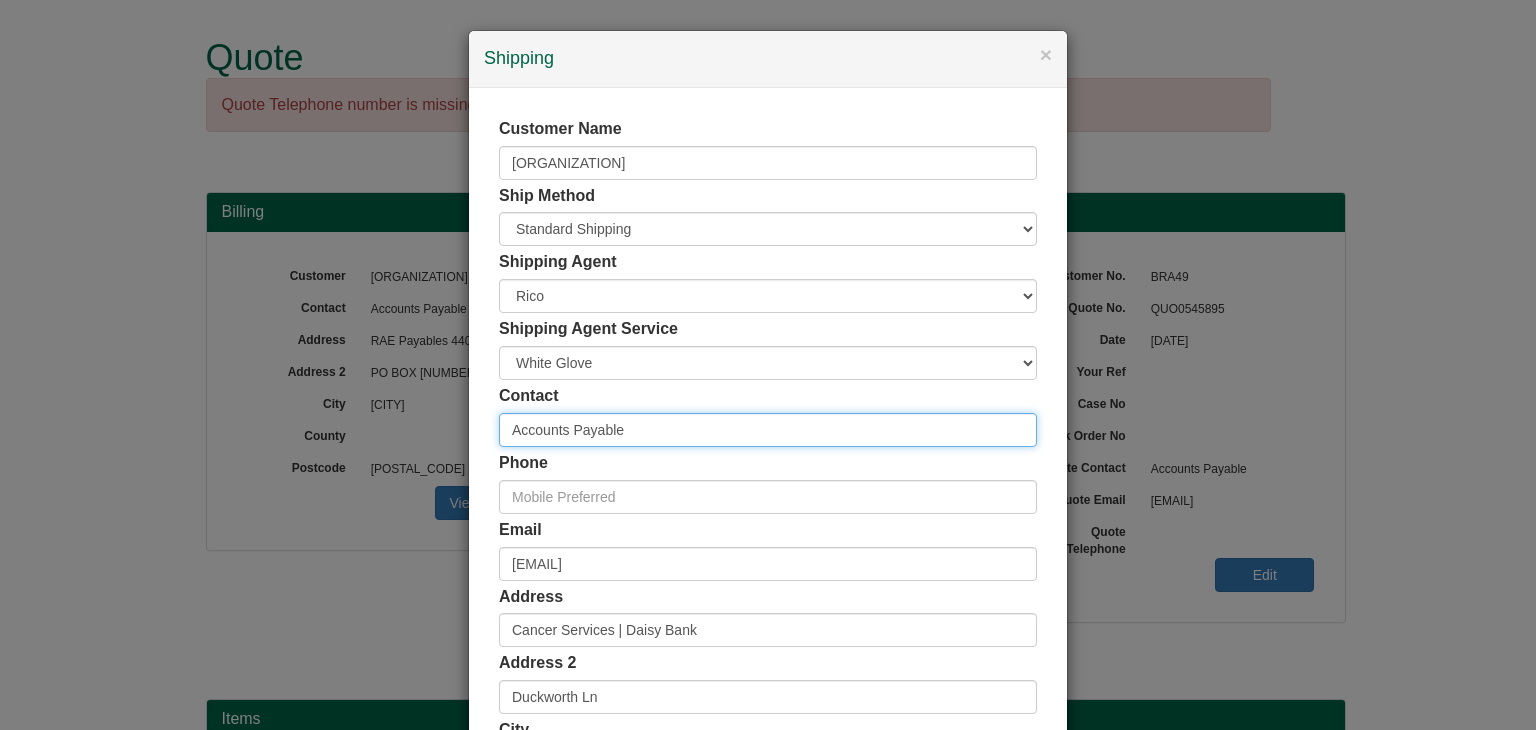 drag, startPoint x: 660, startPoint y: 430, endPoint x: 481, endPoint y: 441, distance: 179.33768 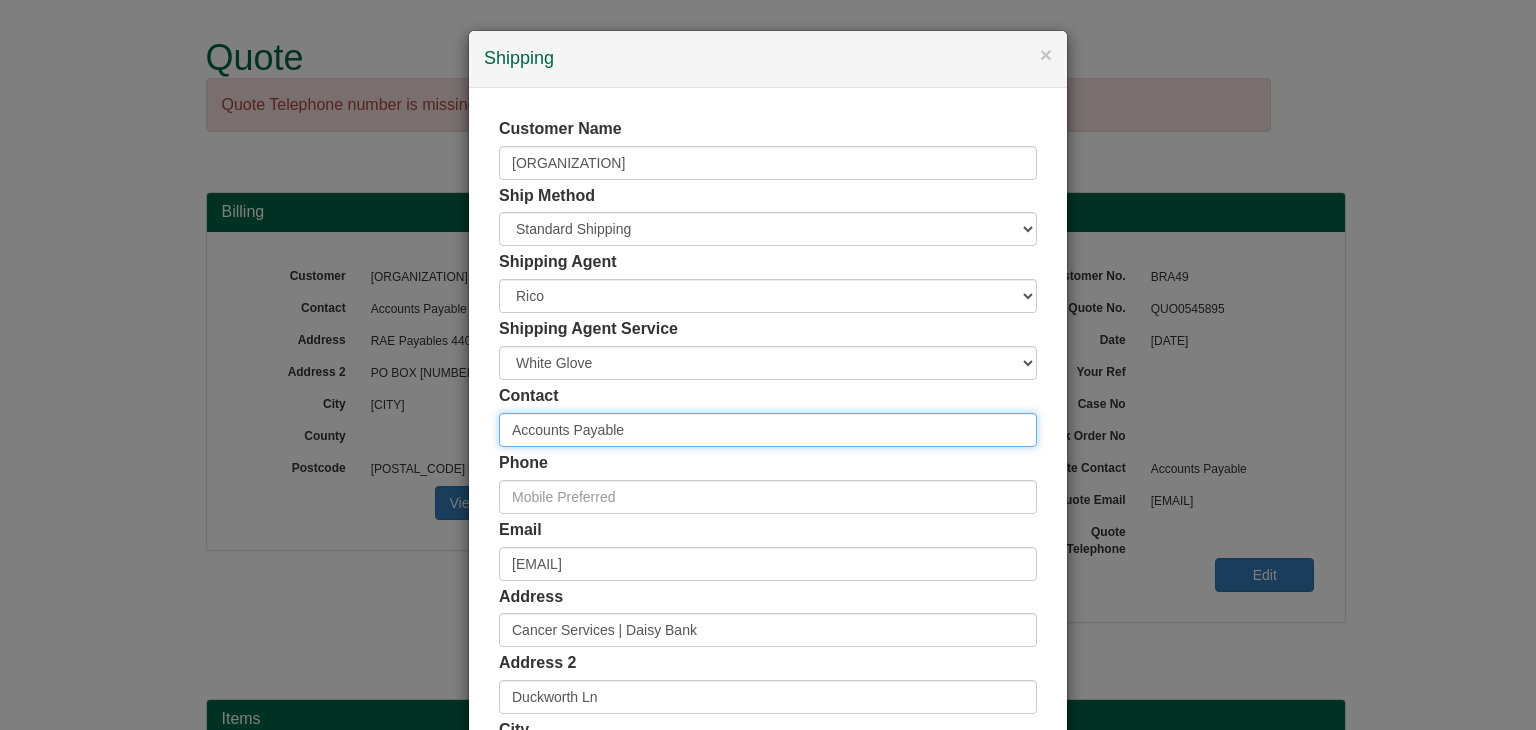 paste on "Charlotte Wilson" 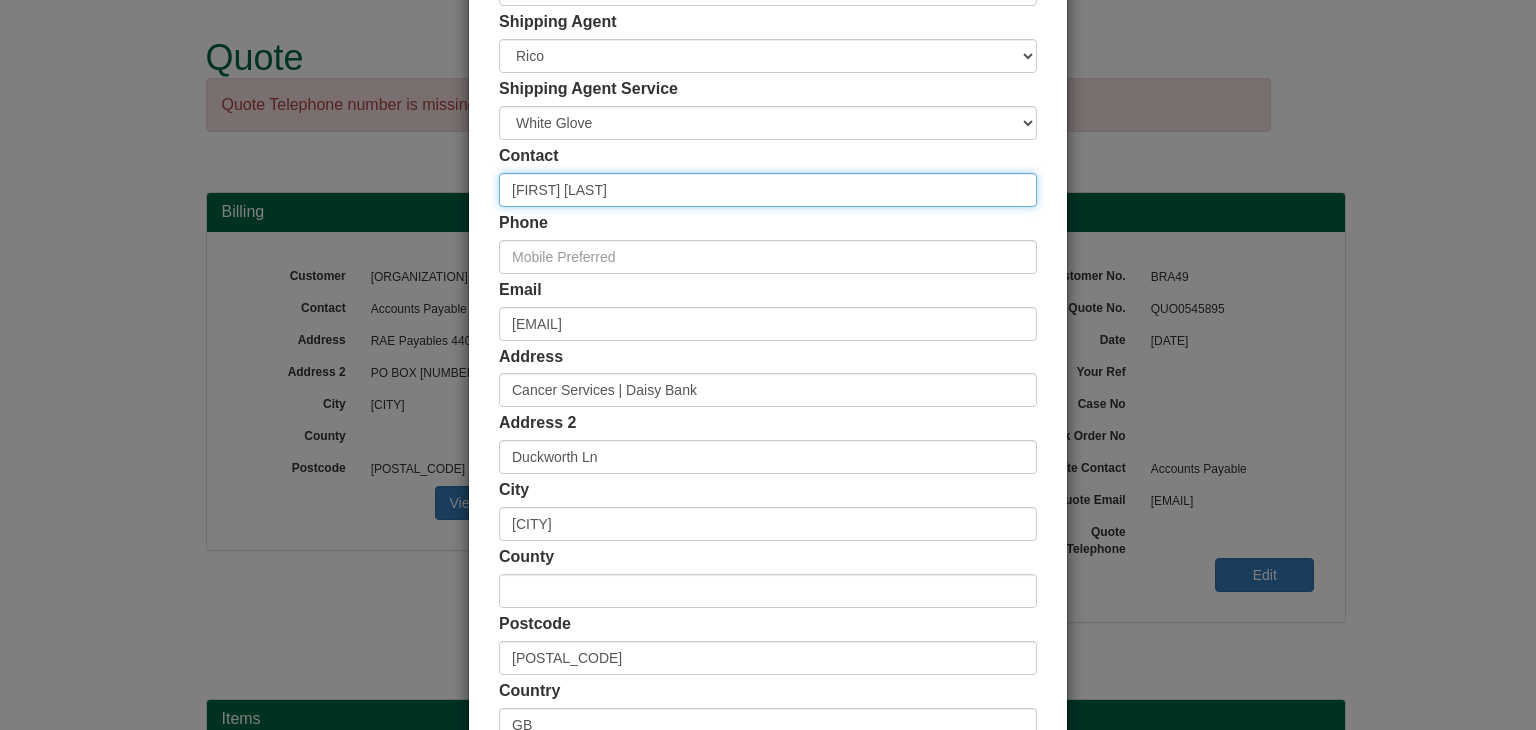 scroll, scrollTop: 376, scrollLeft: 0, axis: vertical 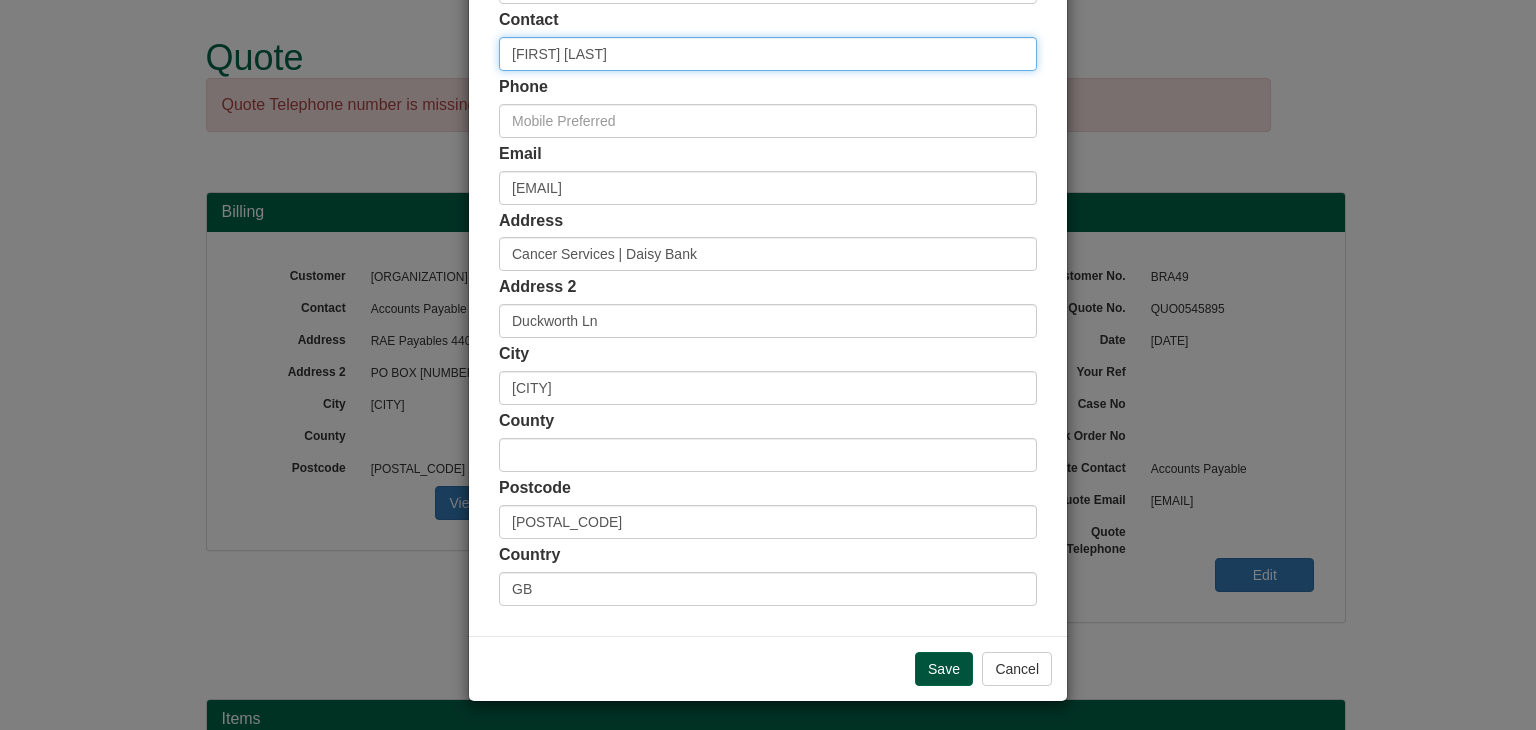 type on "Charlotte Wilson" 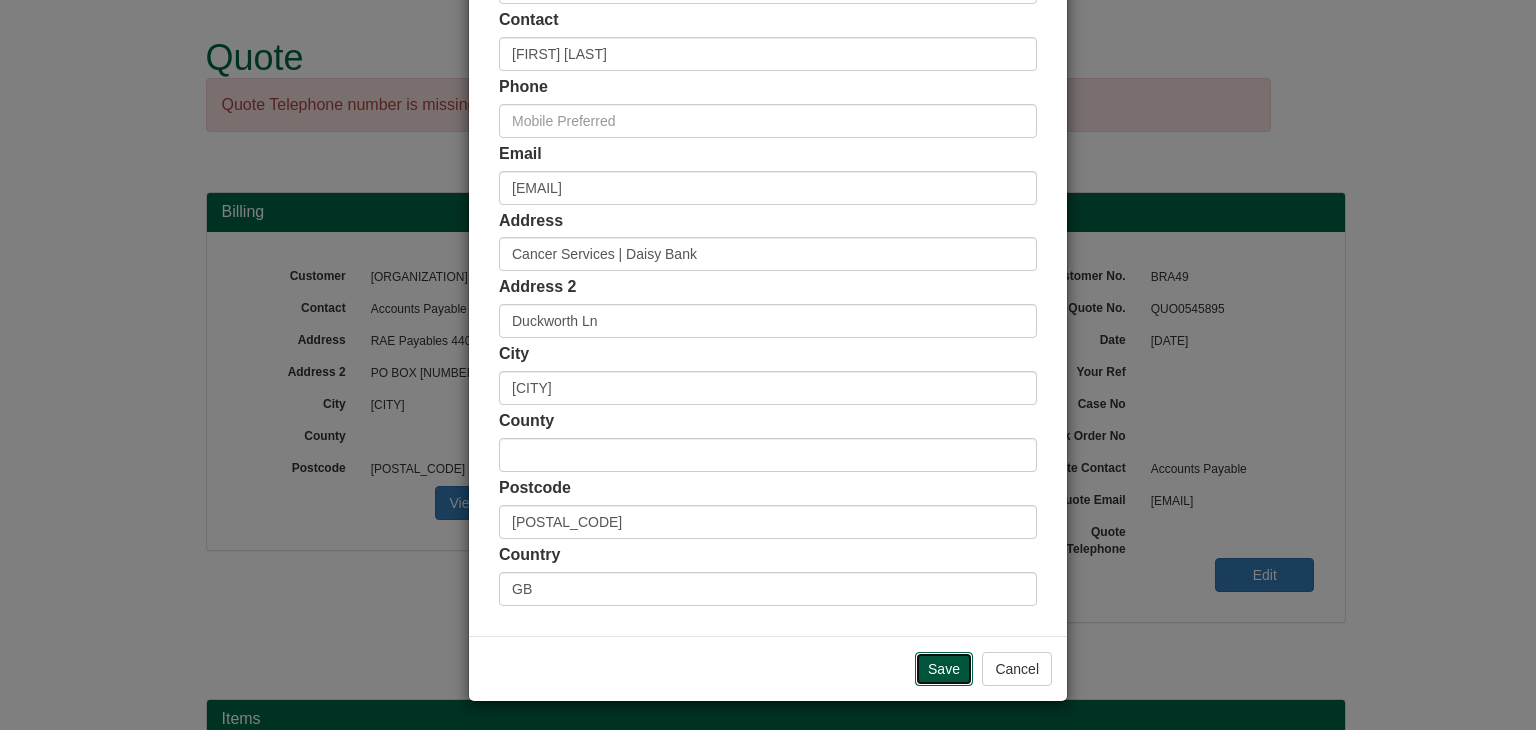 click on "Save" at bounding box center (944, 669) 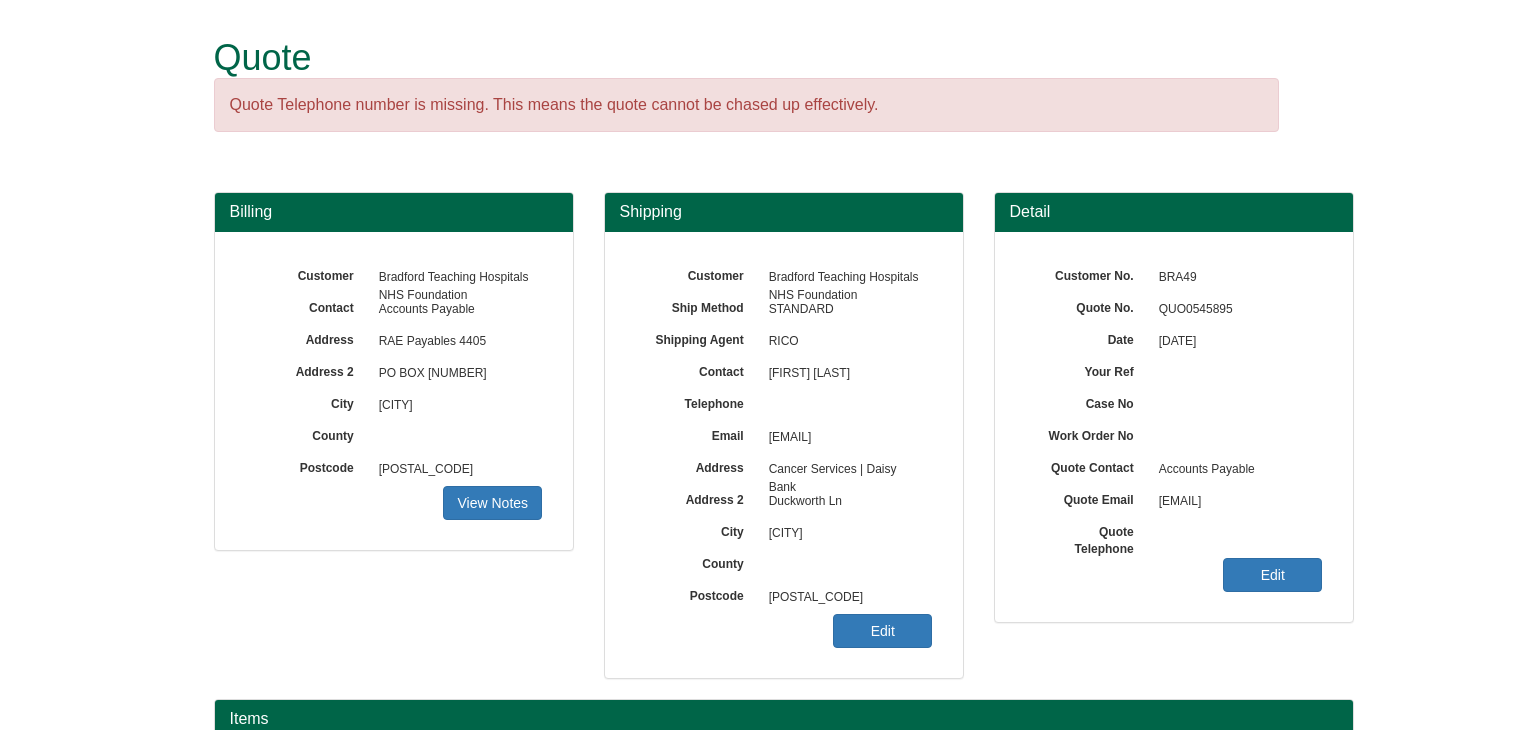 scroll, scrollTop: 0, scrollLeft: 0, axis: both 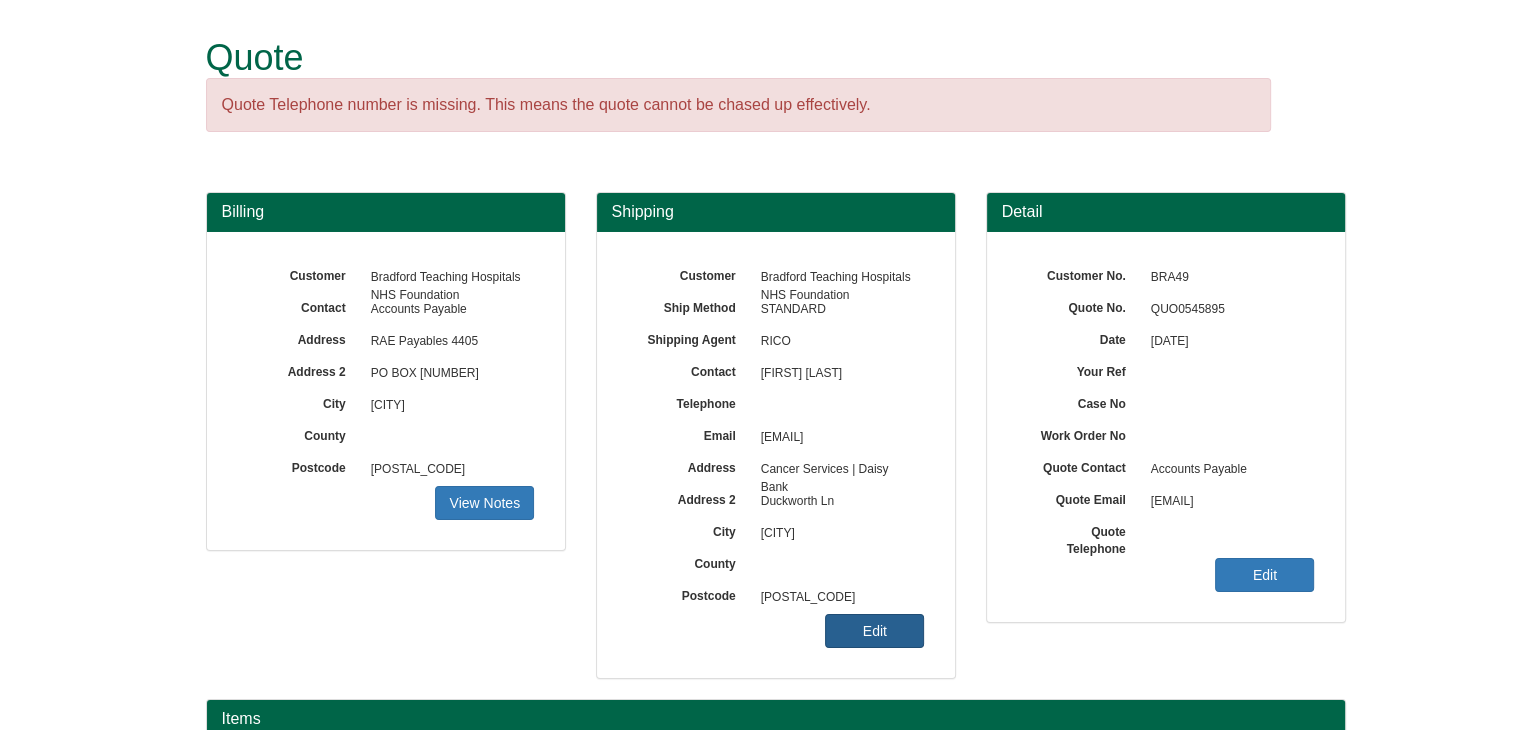 click on "Edit" at bounding box center (484, 503) 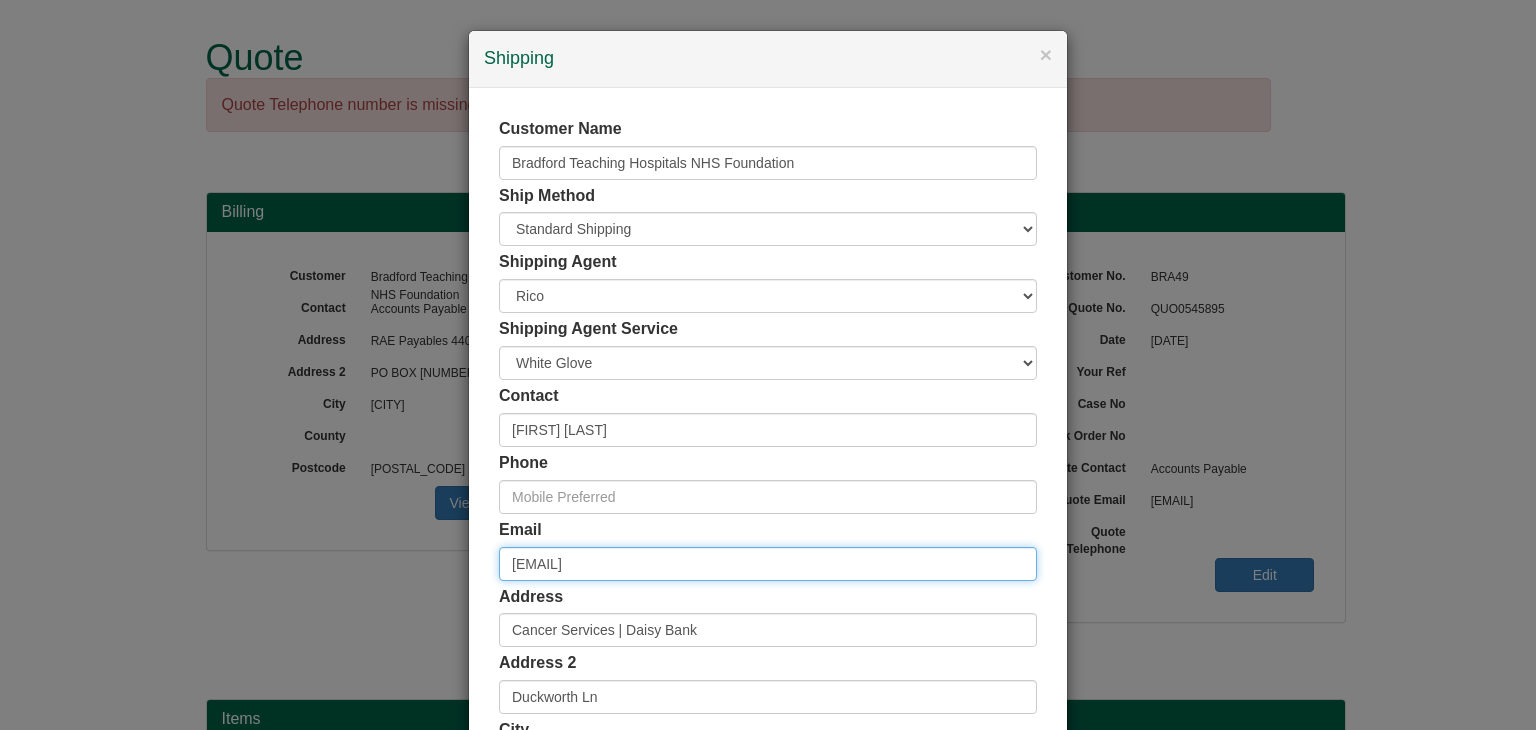 drag, startPoint x: 729, startPoint y: 569, endPoint x: 448, endPoint y: 565, distance: 281.02847 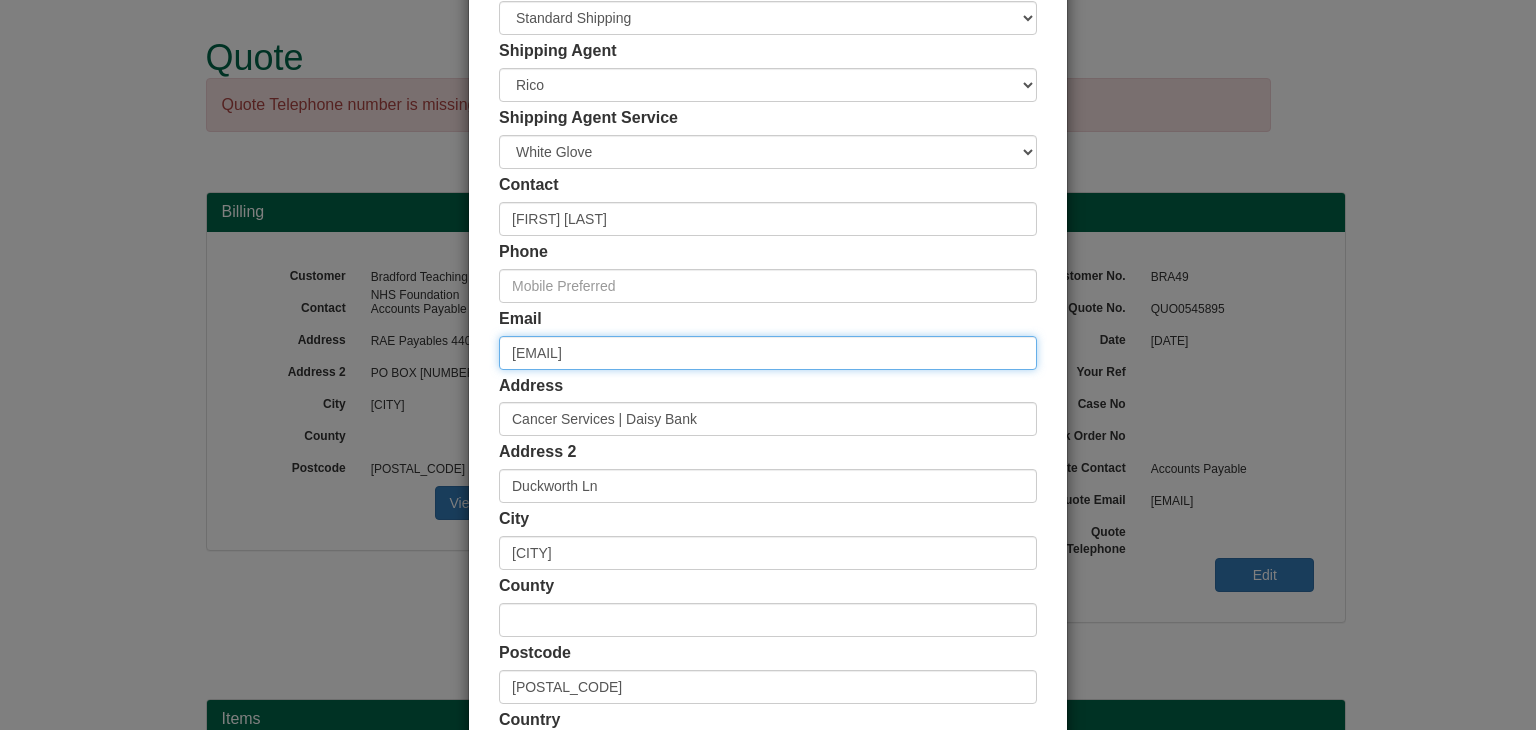 scroll, scrollTop: 376, scrollLeft: 0, axis: vertical 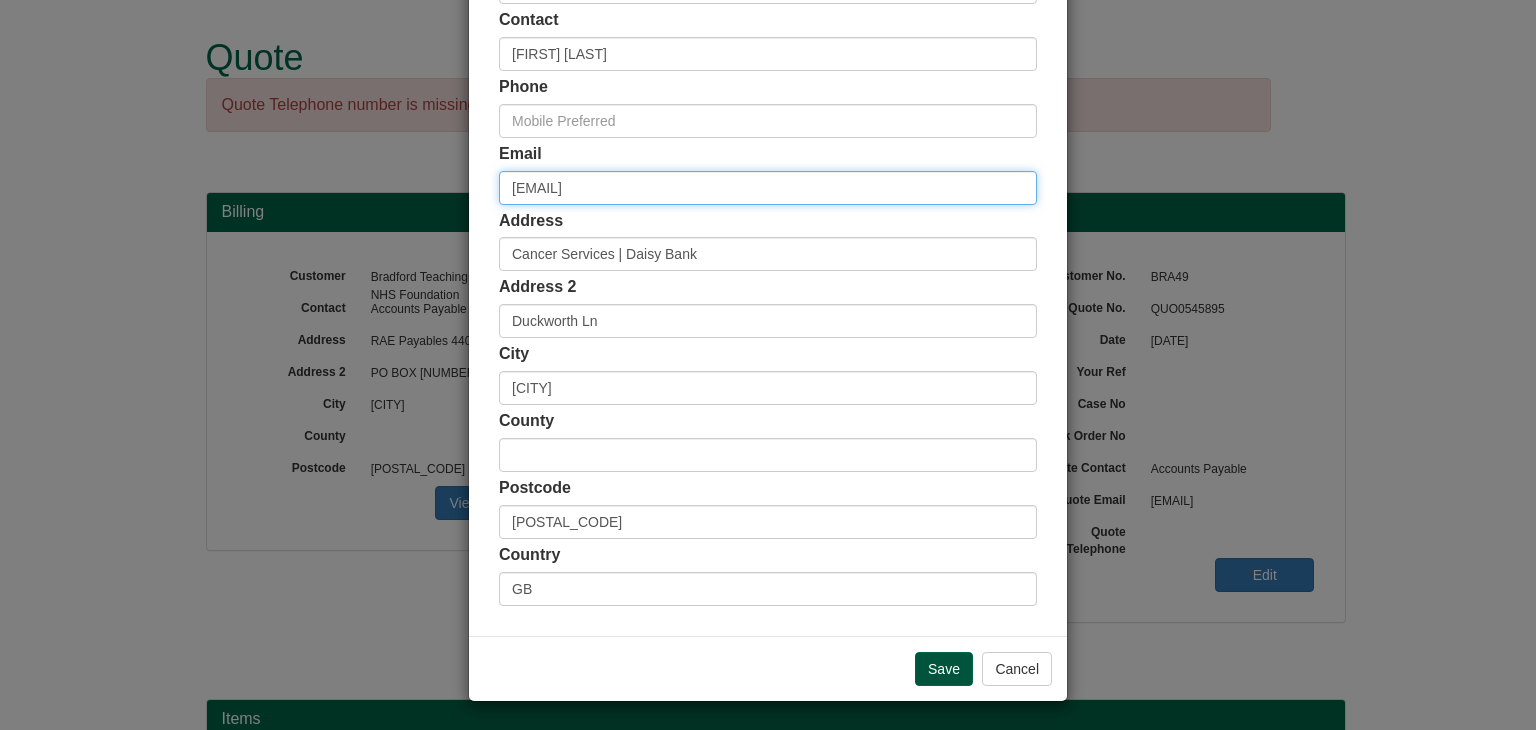 type on "charlotte.wilson2@bthft.nhs.uk" 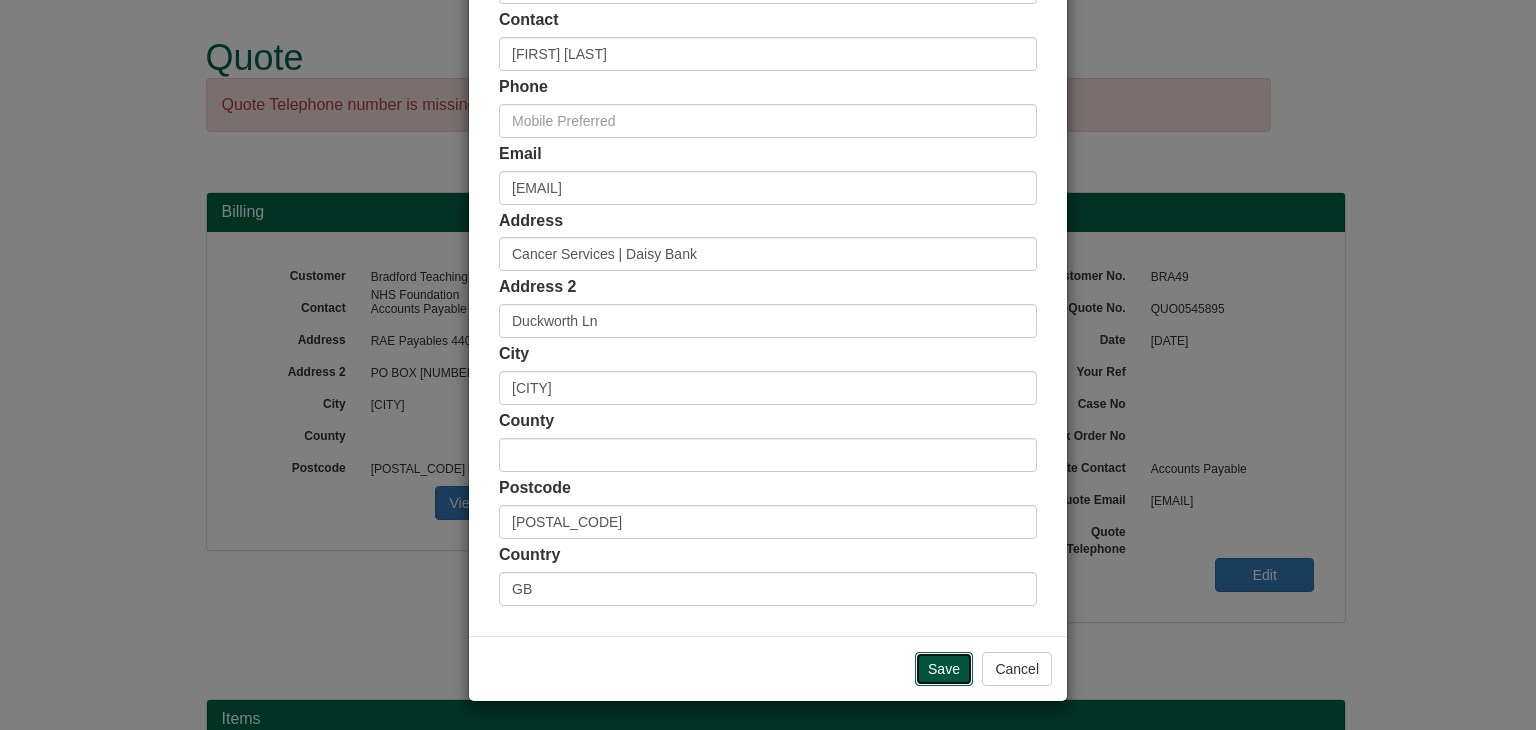click on "Save" at bounding box center [944, 669] 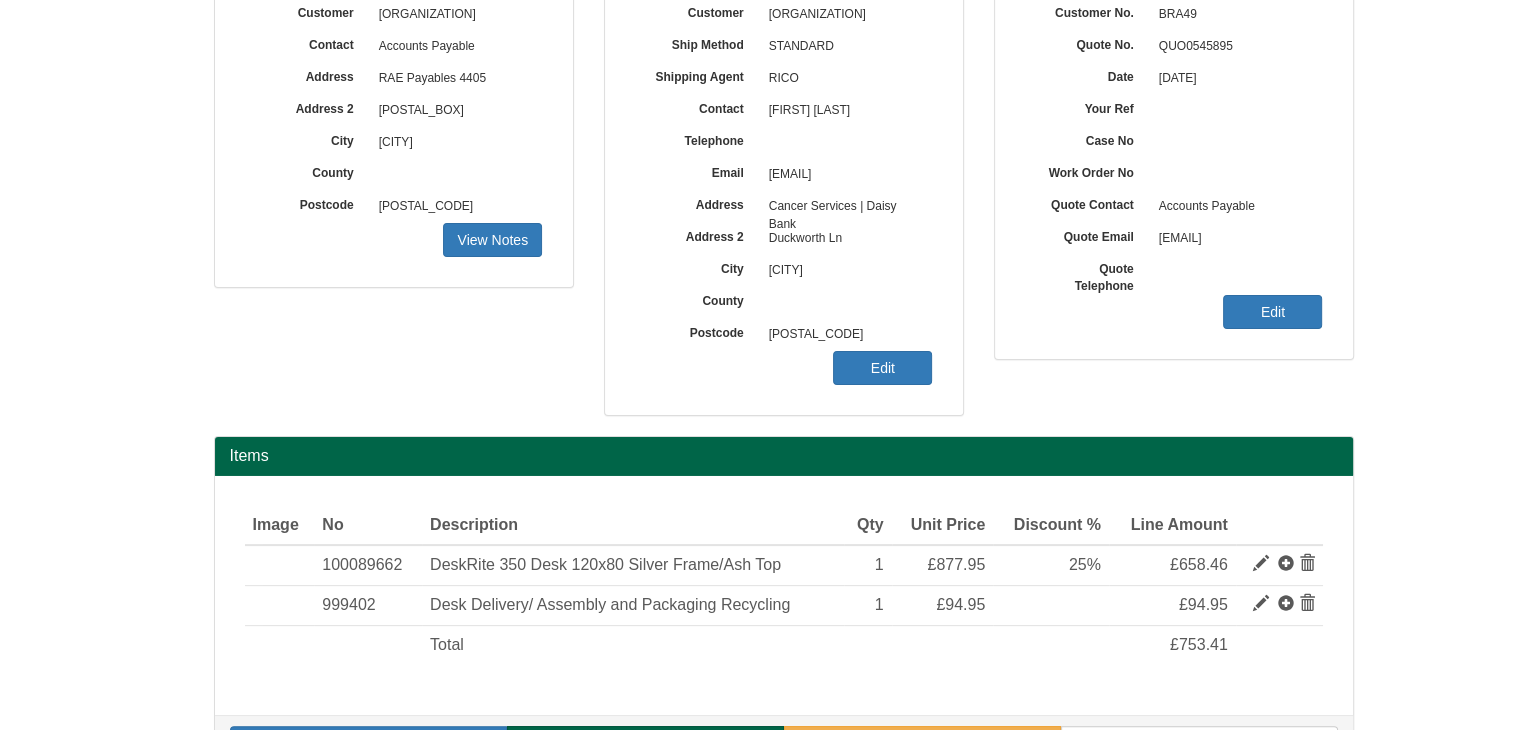 scroll, scrollTop: 320, scrollLeft: 0, axis: vertical 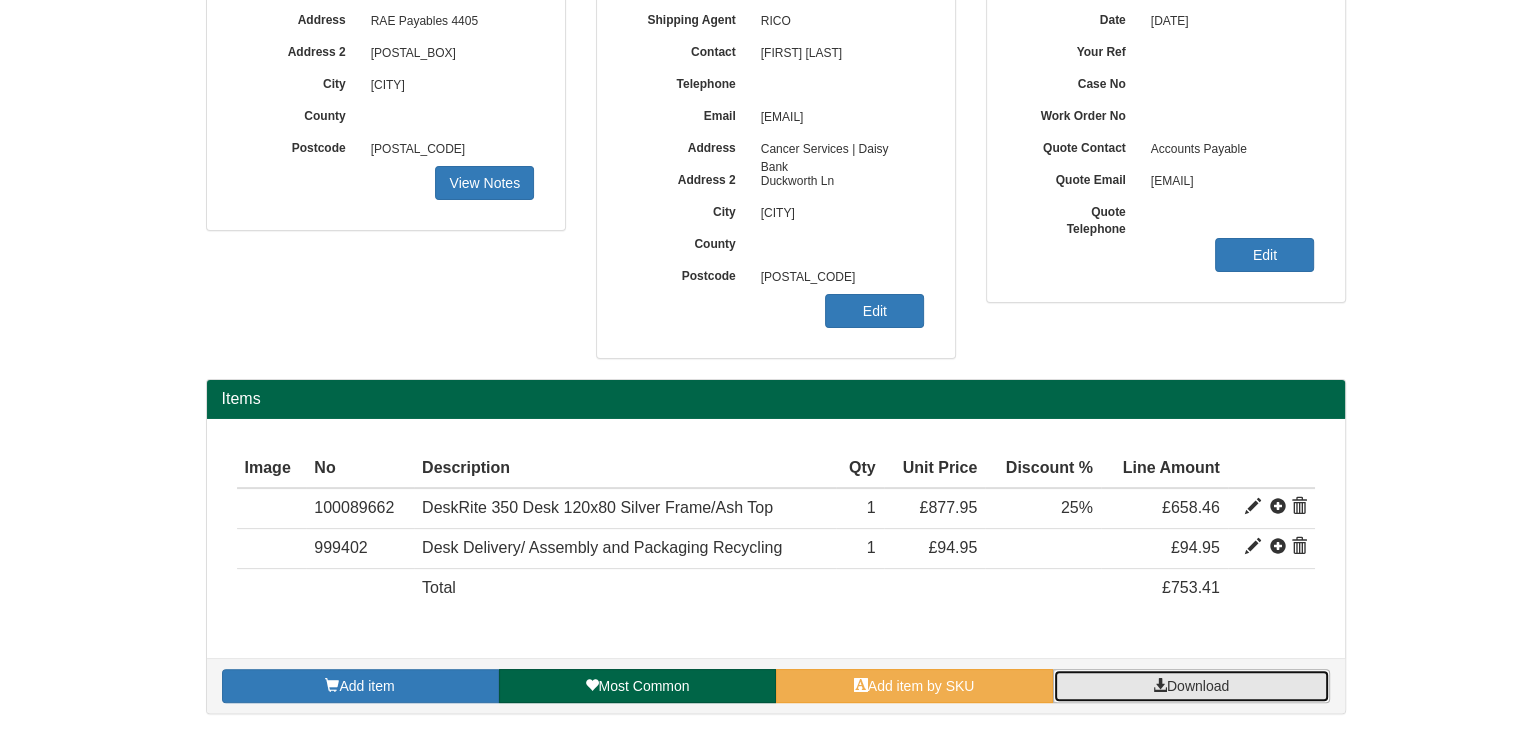 click on "Download" at bounding box center [1198, 686] 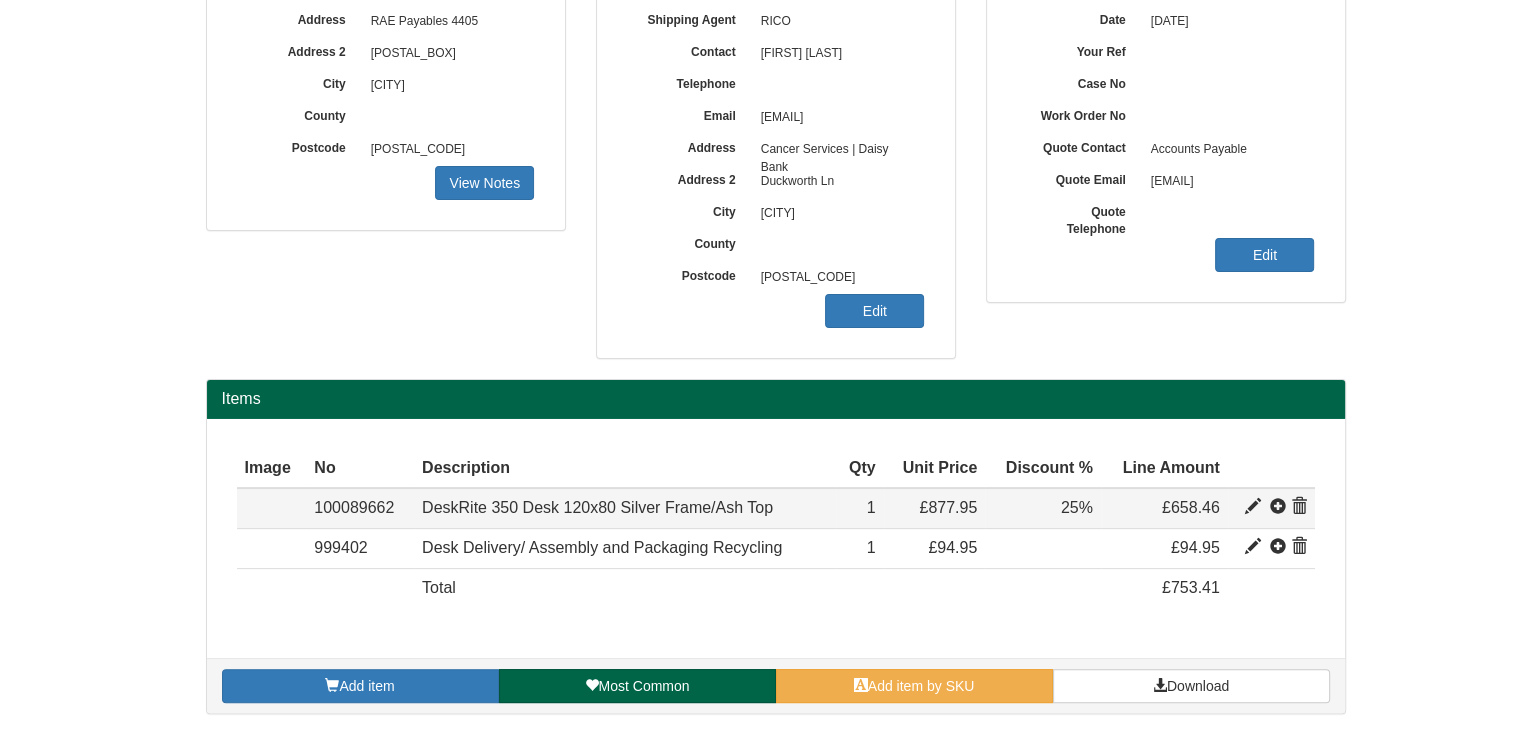 click at bounding box center [1253, 507] 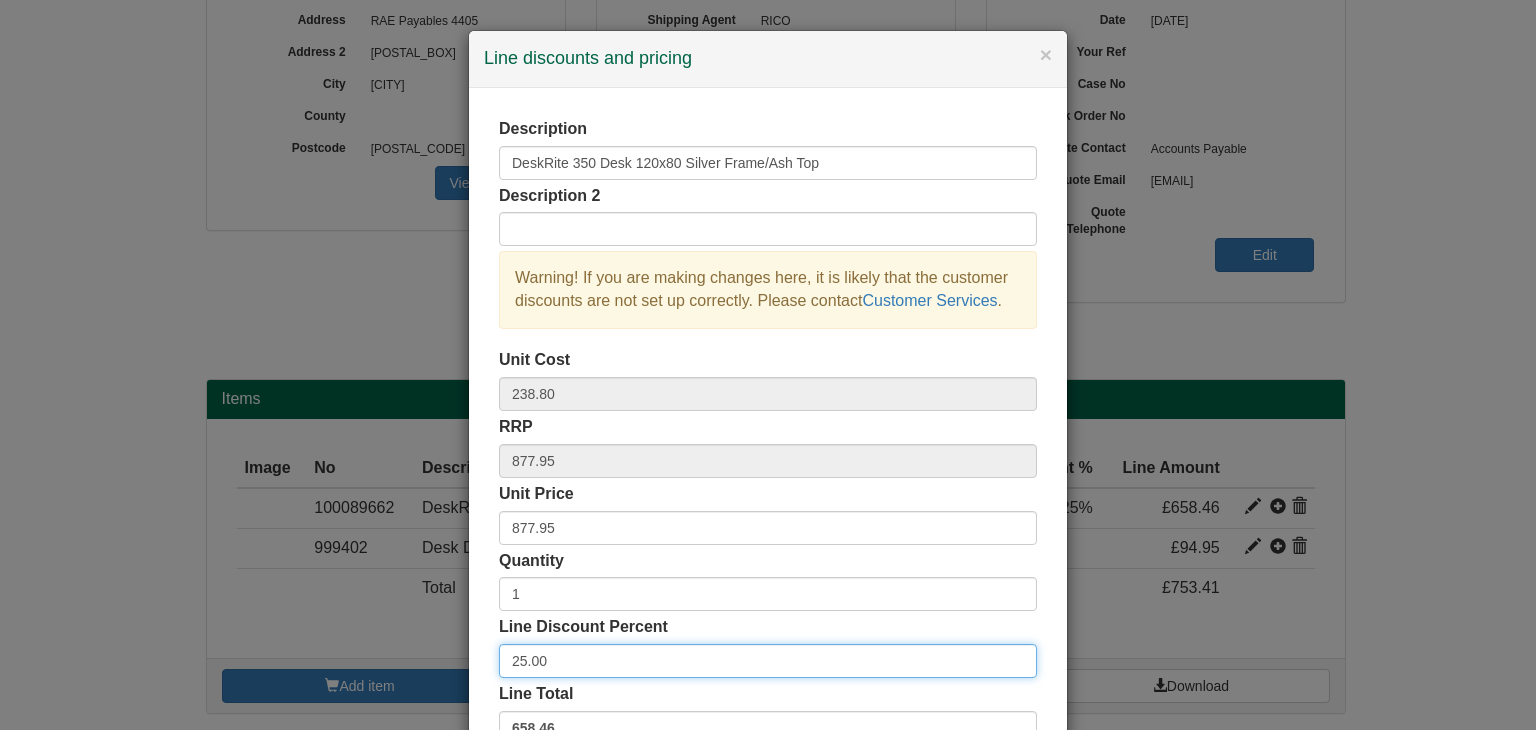 drag, startPoint x: 543, startPoint y: 660, endPoint x: 418, endPoint y: 659, distance: 125.004 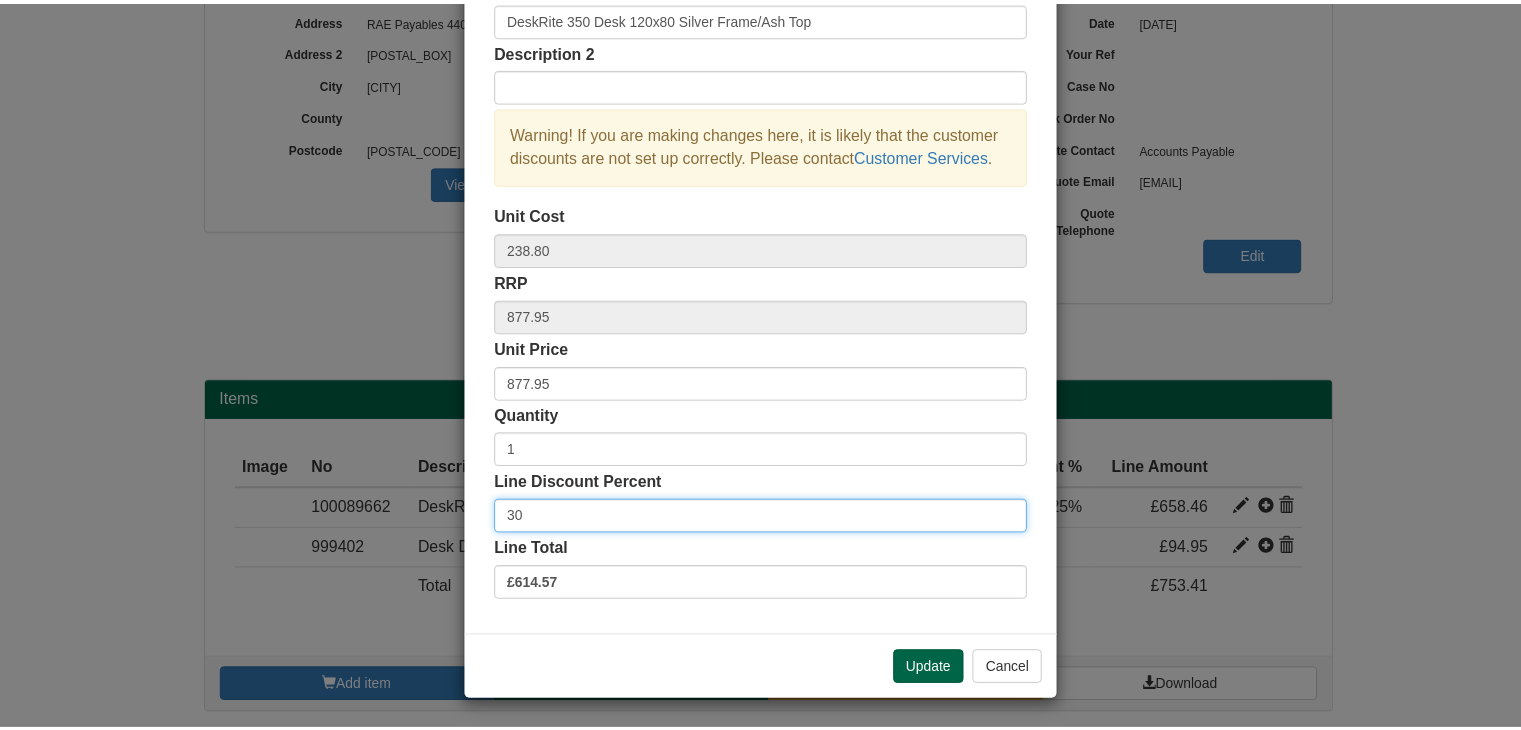 scroll, scrollTop: 144, scrollLeft: 0, axis: vertical 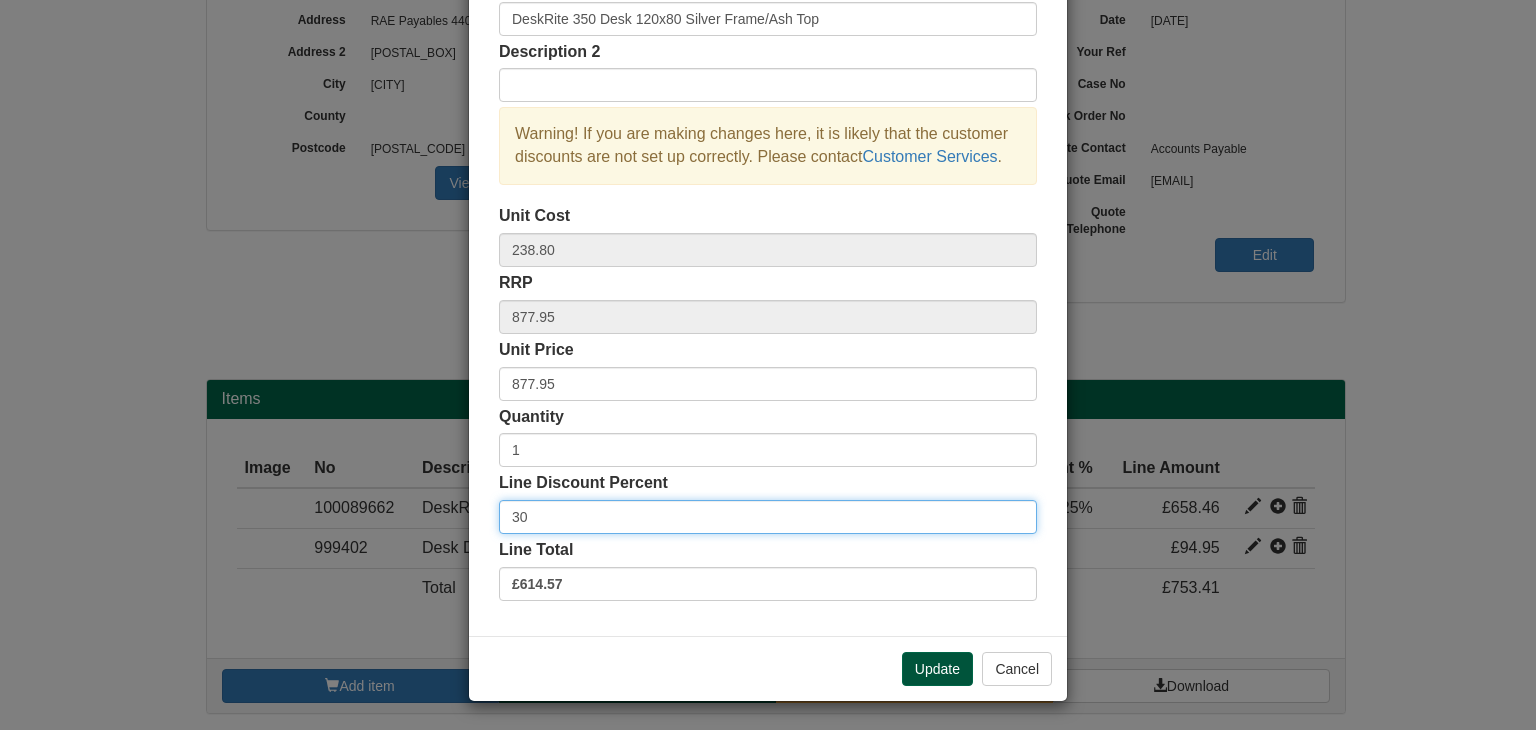type on "30" 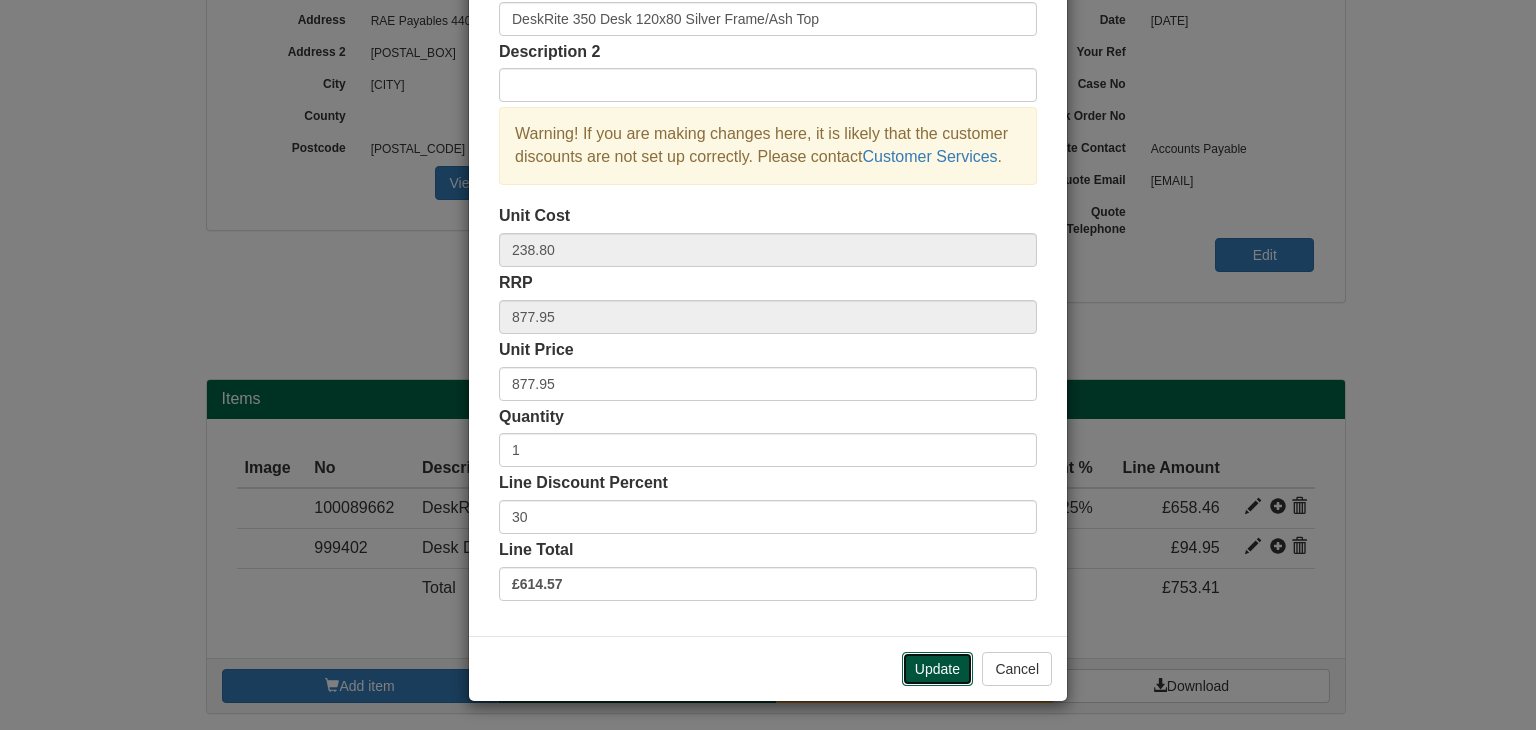 click on "Update" at bounding box center [937, 669] 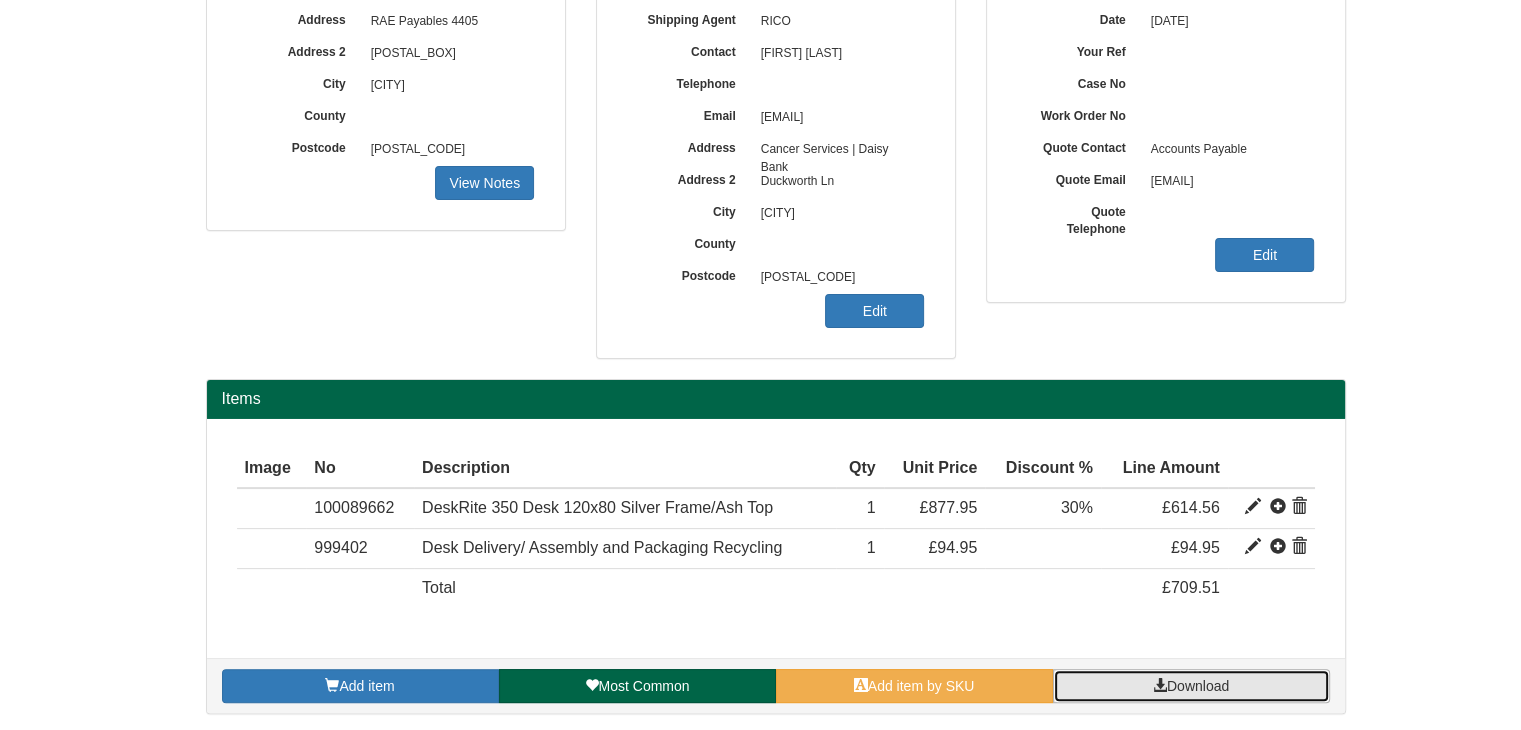 click on "Download" at bounding box center [1198, 686] 